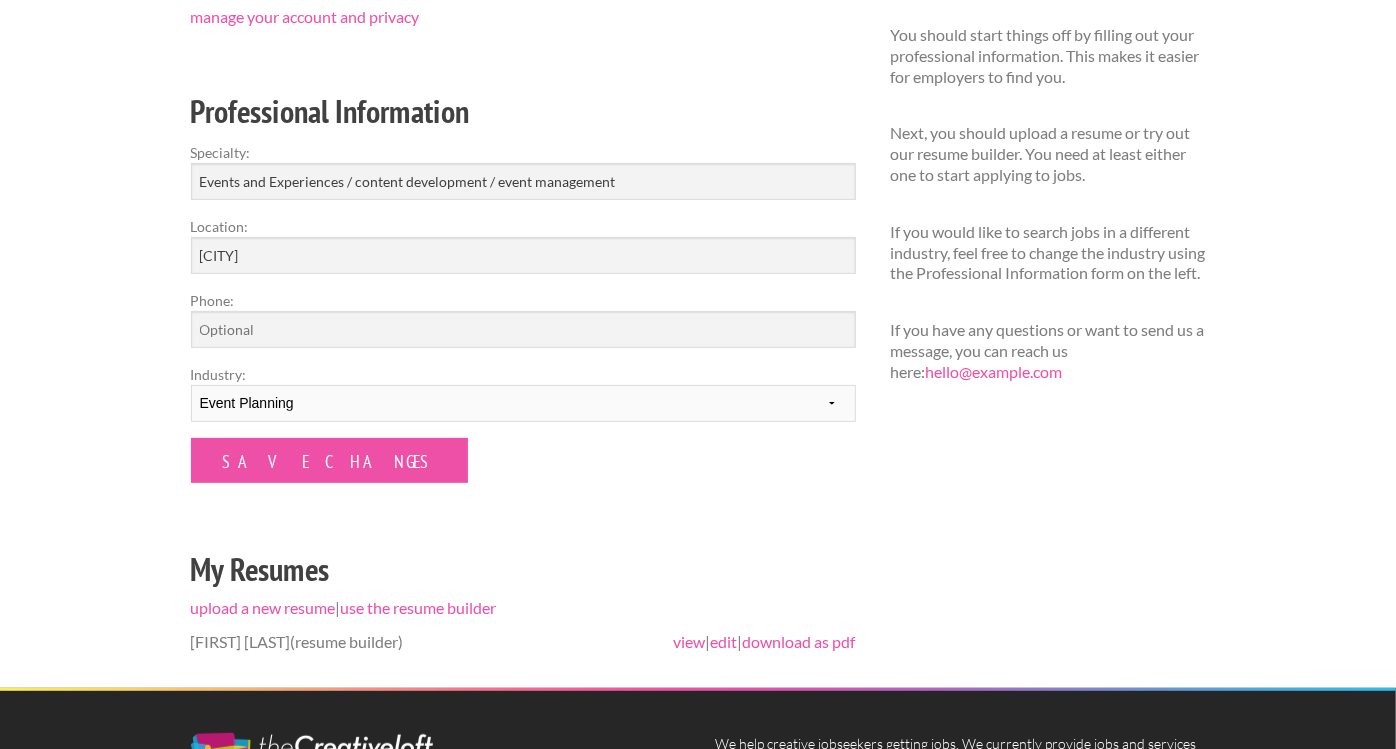 scroll, scrollTop: 238, scrollLeft: 0, axis: vertical 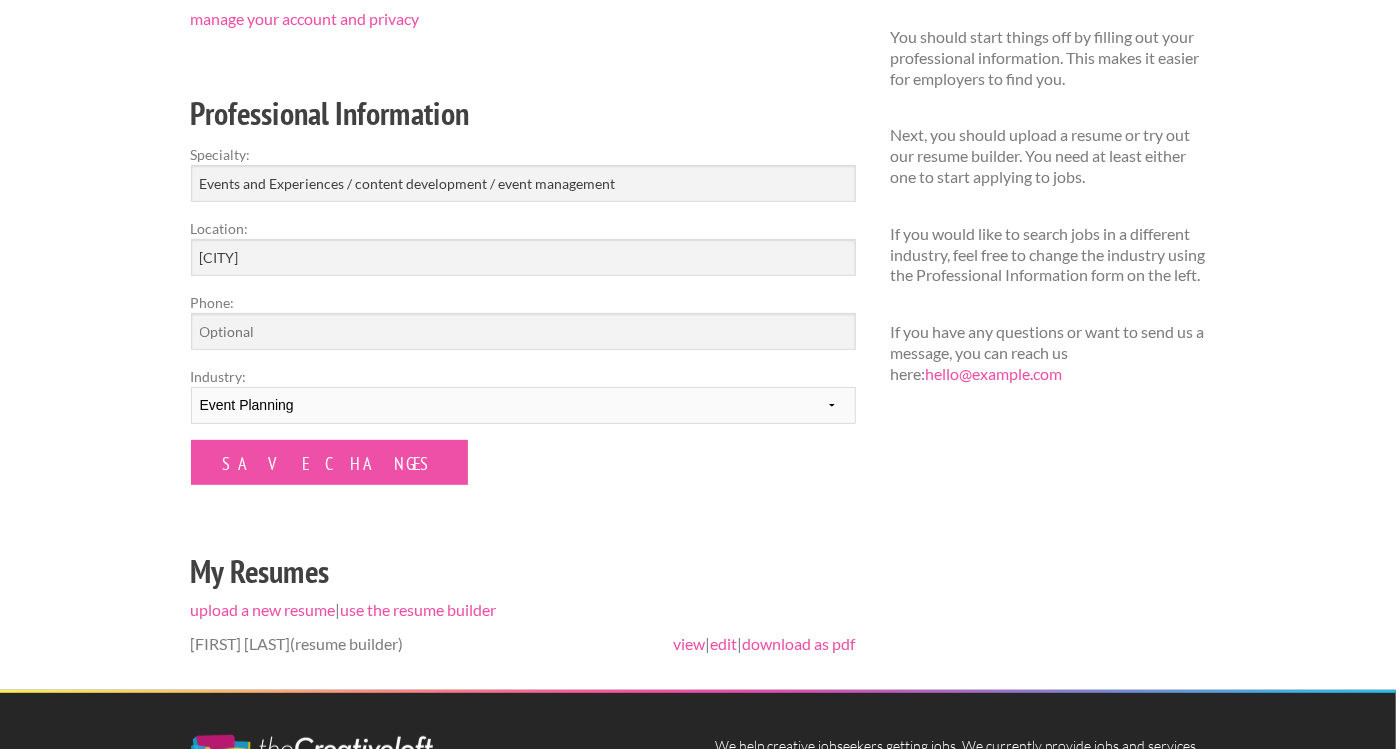 click on "Hi, [FIRST]
manage your account and privacy
Professional Information
Specialty:
Events and Experiences / content development / event management
Location:
[CITY]
Phone:
[PHONE]
Industry:
---------
Fashion
Interior Design
Photography
Event Planning
Entertainment
Music
Advertising
Graphic Design
Save Changes
My Resumes
upload a new resume   |  use the resume builder
Name:
File:
Upload Resume
×
[FIRST] [LAST]  (resume builder)
view  |
edit   |
download as pdf" at bounding box center (523, 322) 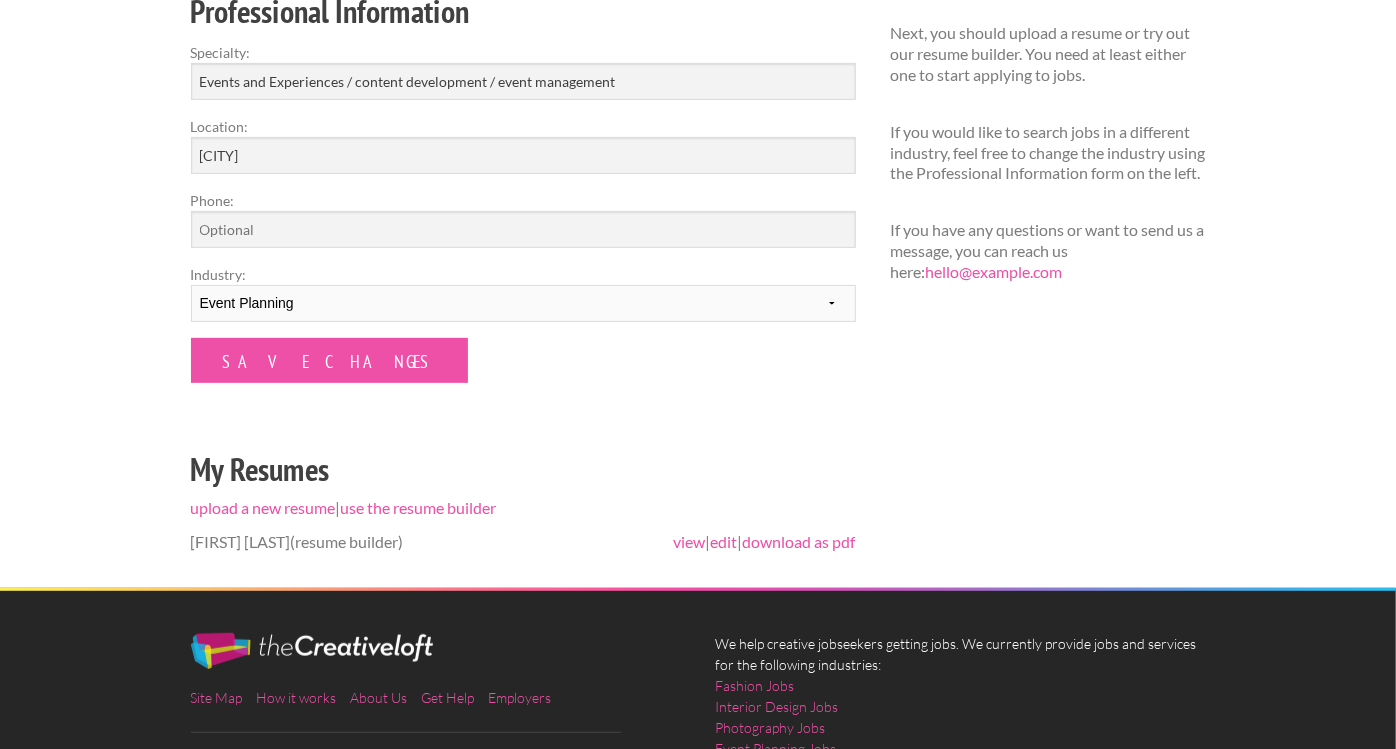 scroll, scrollTop: 350, scrollLeft: 0, axis: vertical 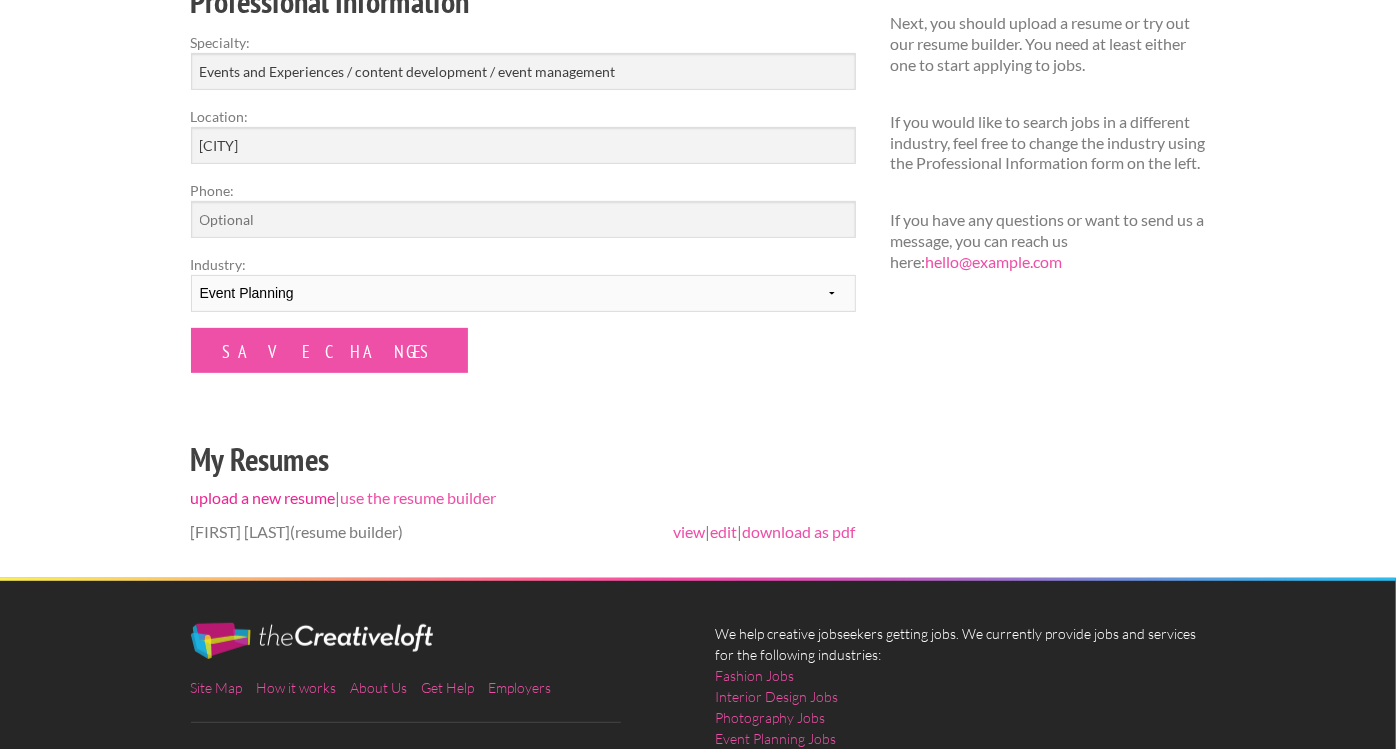click on "upload a new resume" at bounding box center (263, 497) 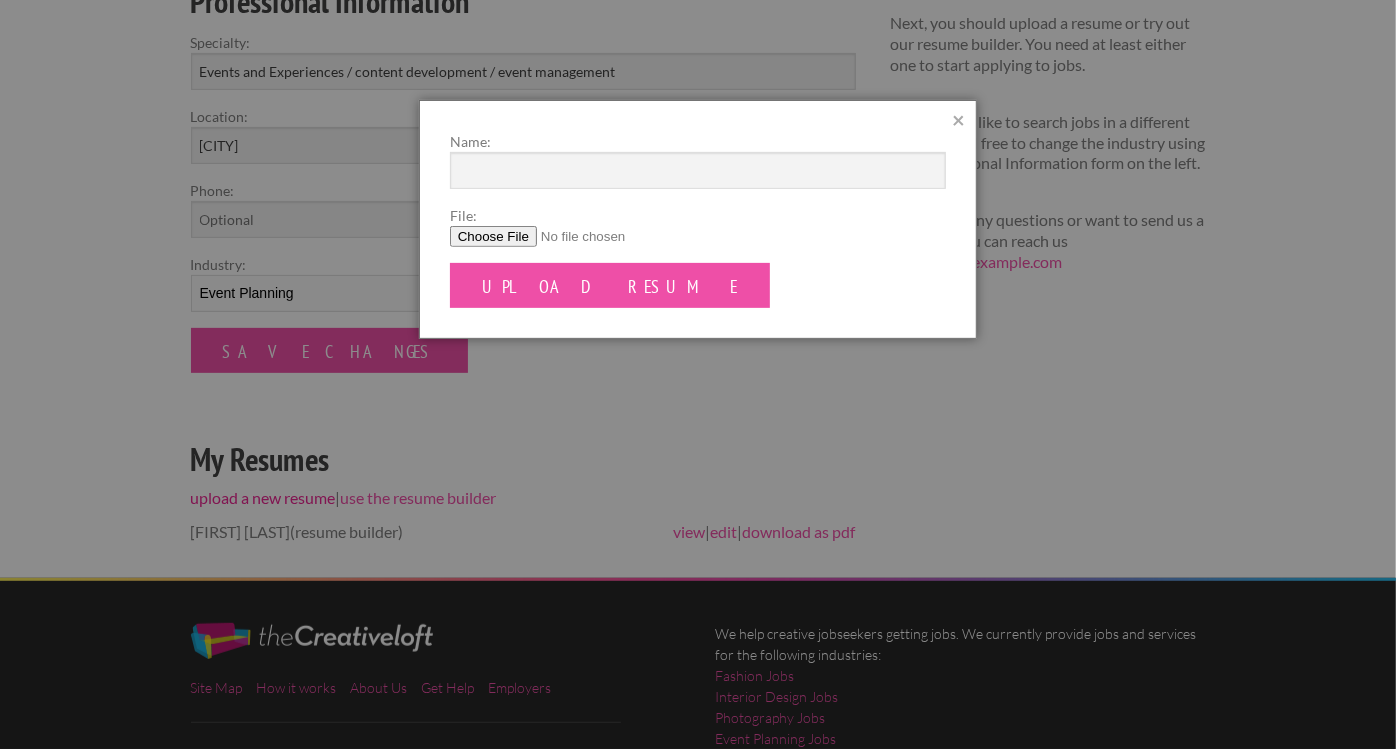 click on "File:" at bounding box center (698, 236) 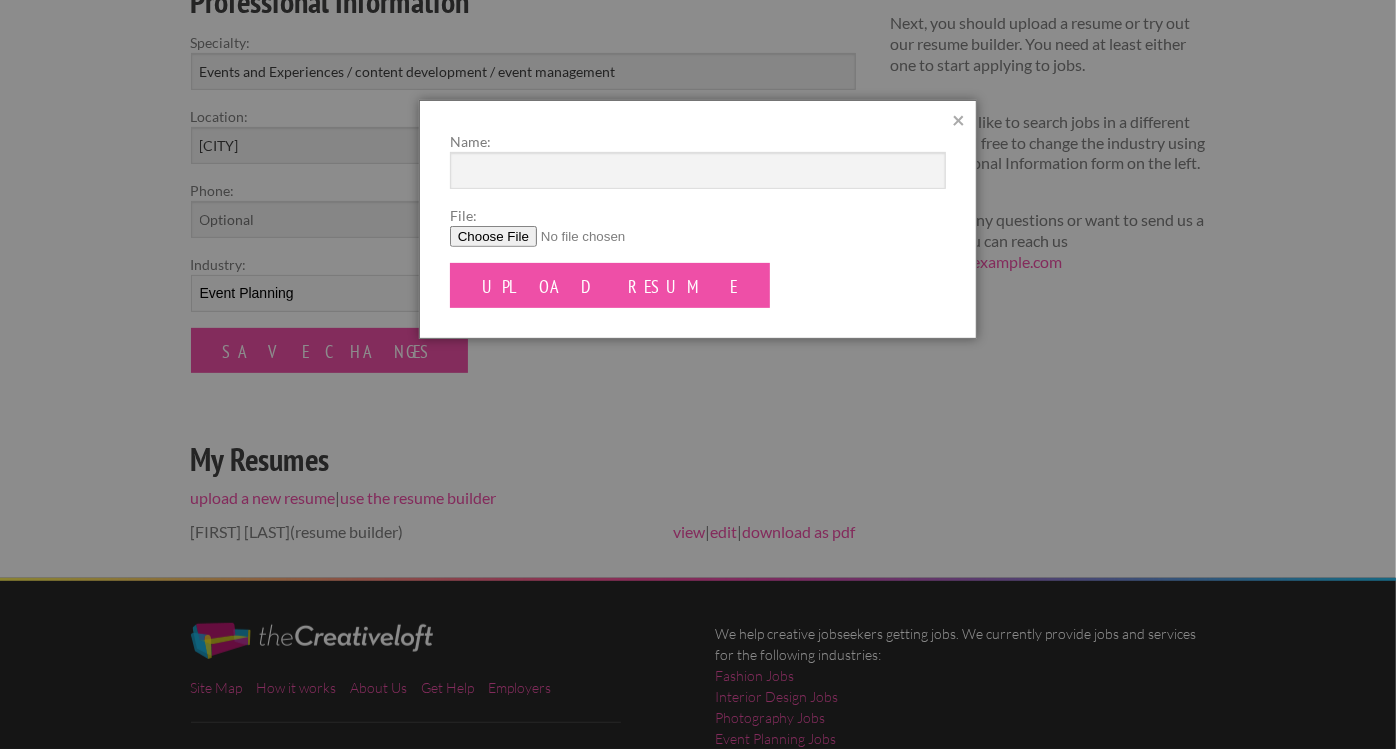 type on "C:\fakepath\AFSCreative.docx" 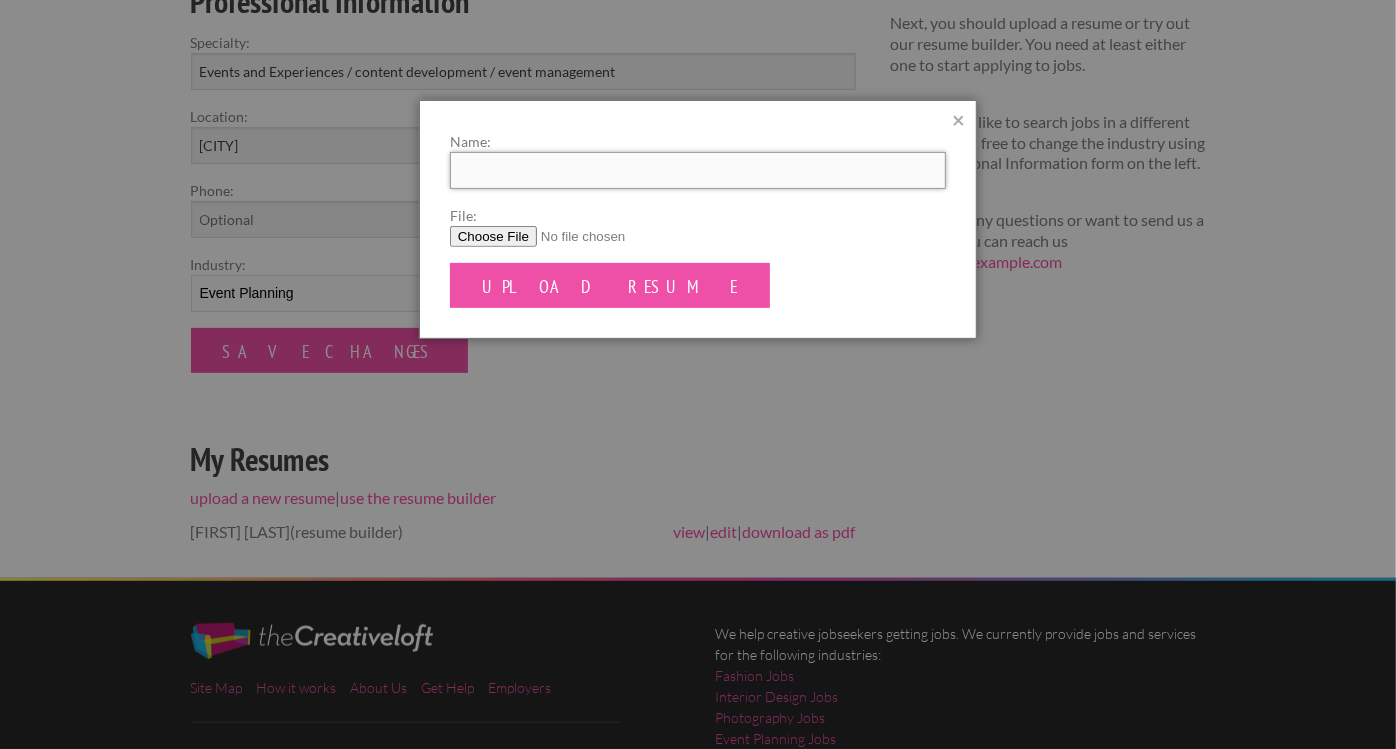 click on "Name:" at bounding box center (698, 170) 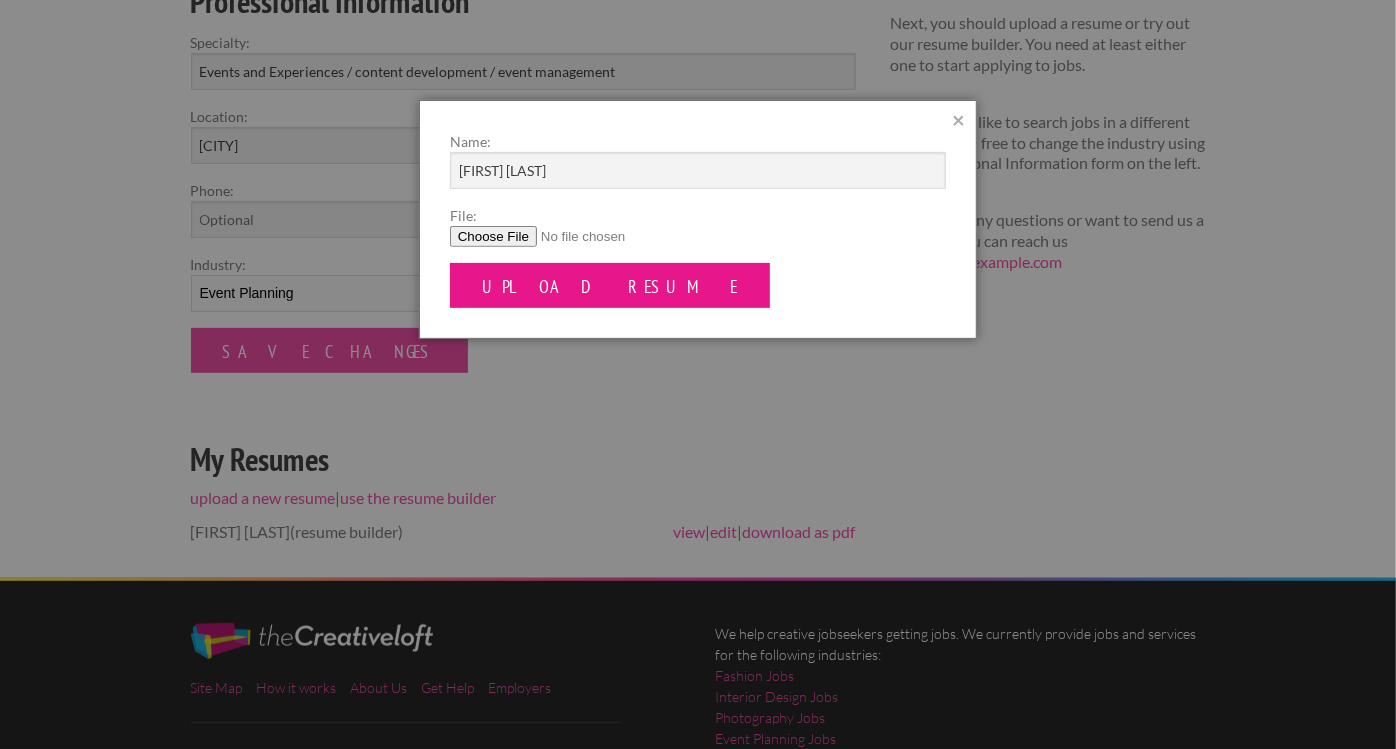 click on "Upload Resume" at bounding box center (610, 285) 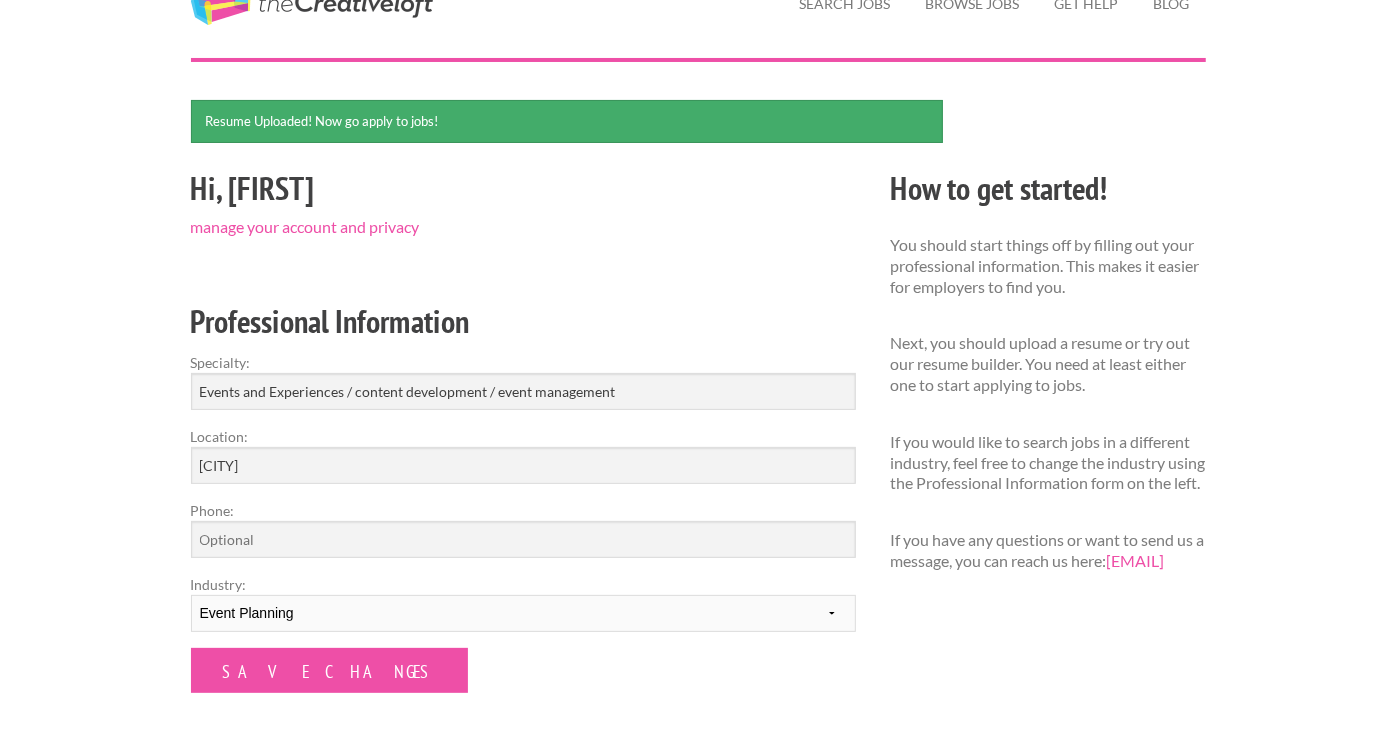 scroll, scrollTop: 90, scrollLeft: 0, axis: vertical 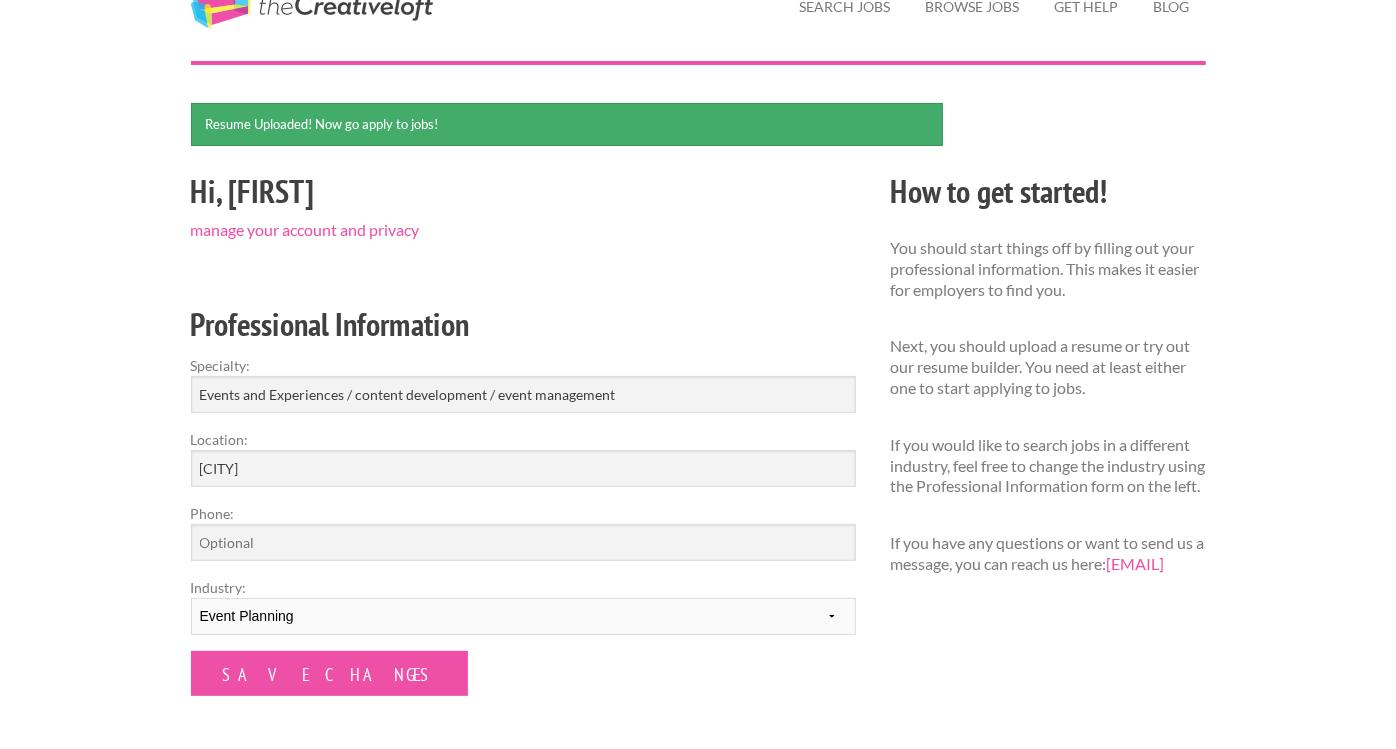 click on "Next, you should upload a resume or try out our resume builder.  You need at least either one to start applying to jobs." at bounding box center [1048, 367] 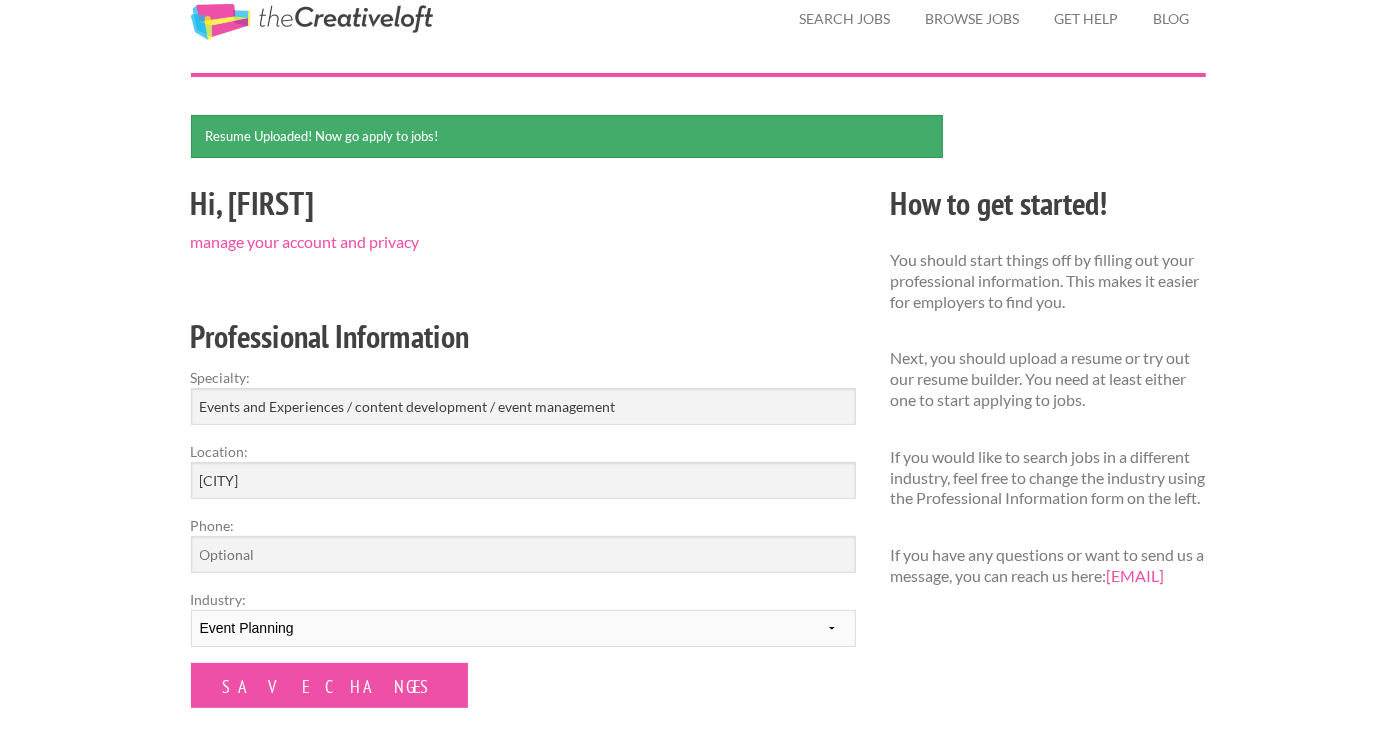 scroll, scrollTop: 50, scrollLeft: 0, axis: vertical 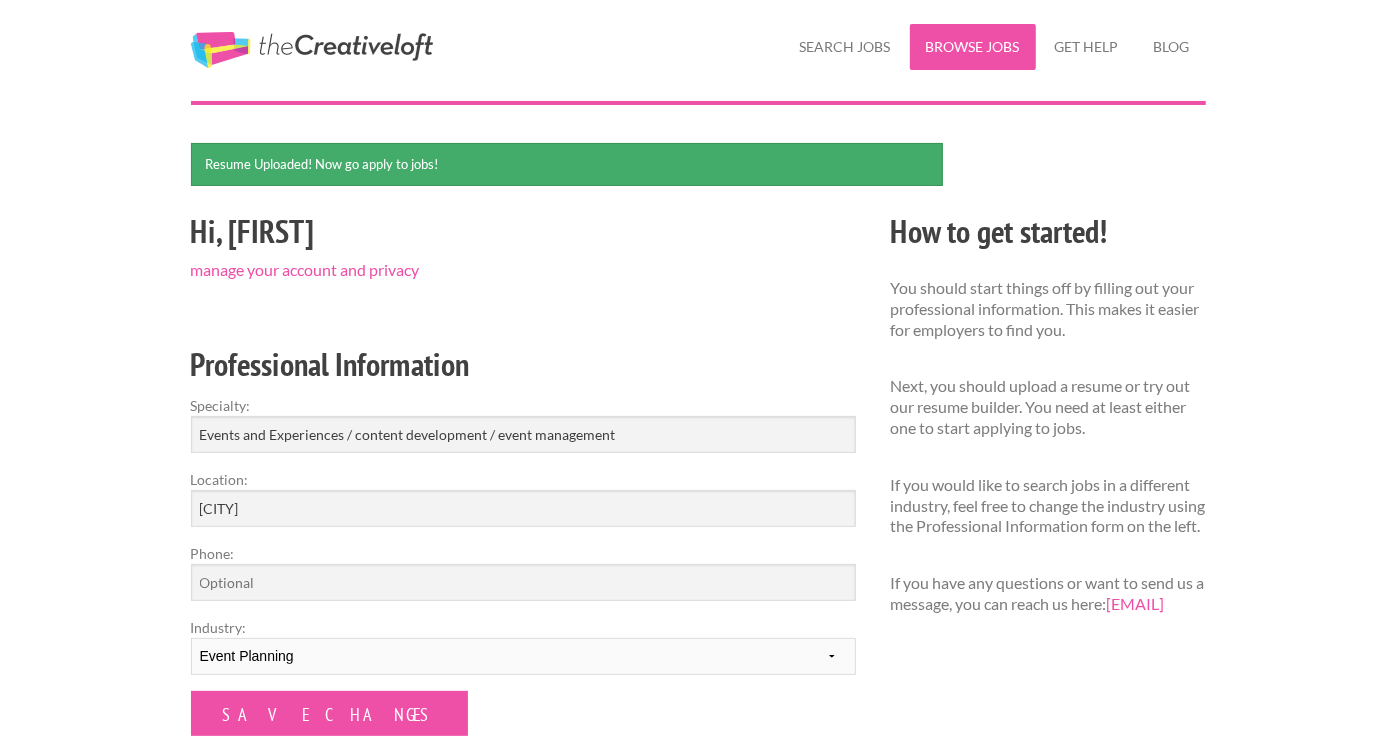 click on "Browse Jobs" at bounding box center [973, 47] 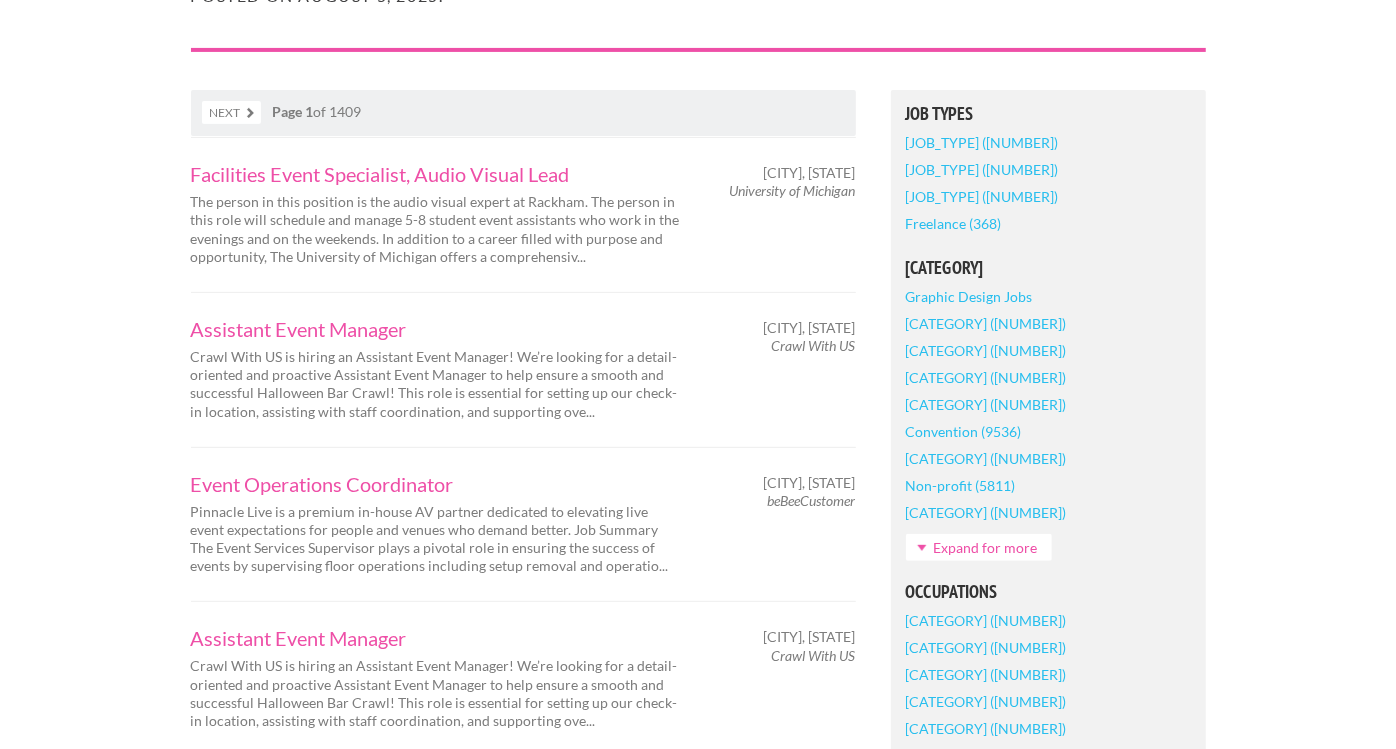 scroll, scrollTop: 335, scrollLeft: 0, axis: vertical 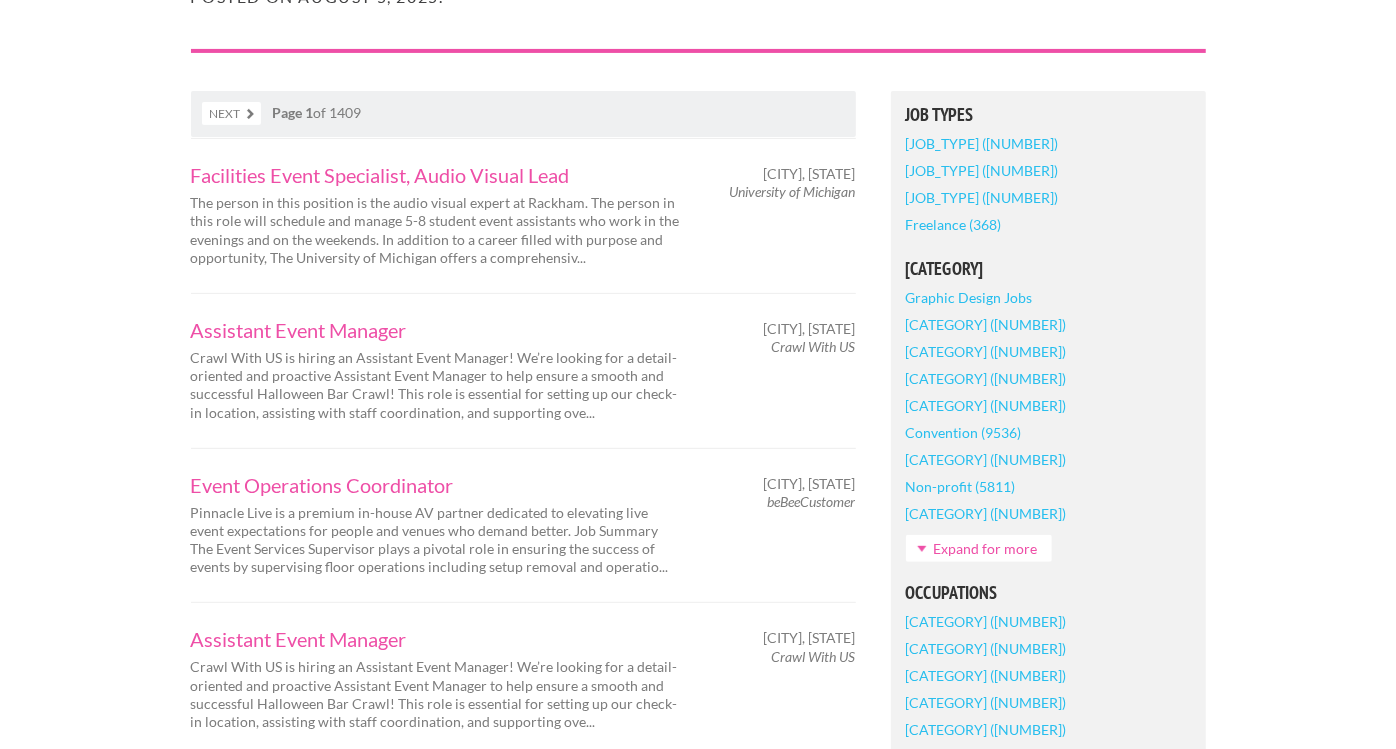 click on "Full-Time (31164)" at bounding box center (982, 143) 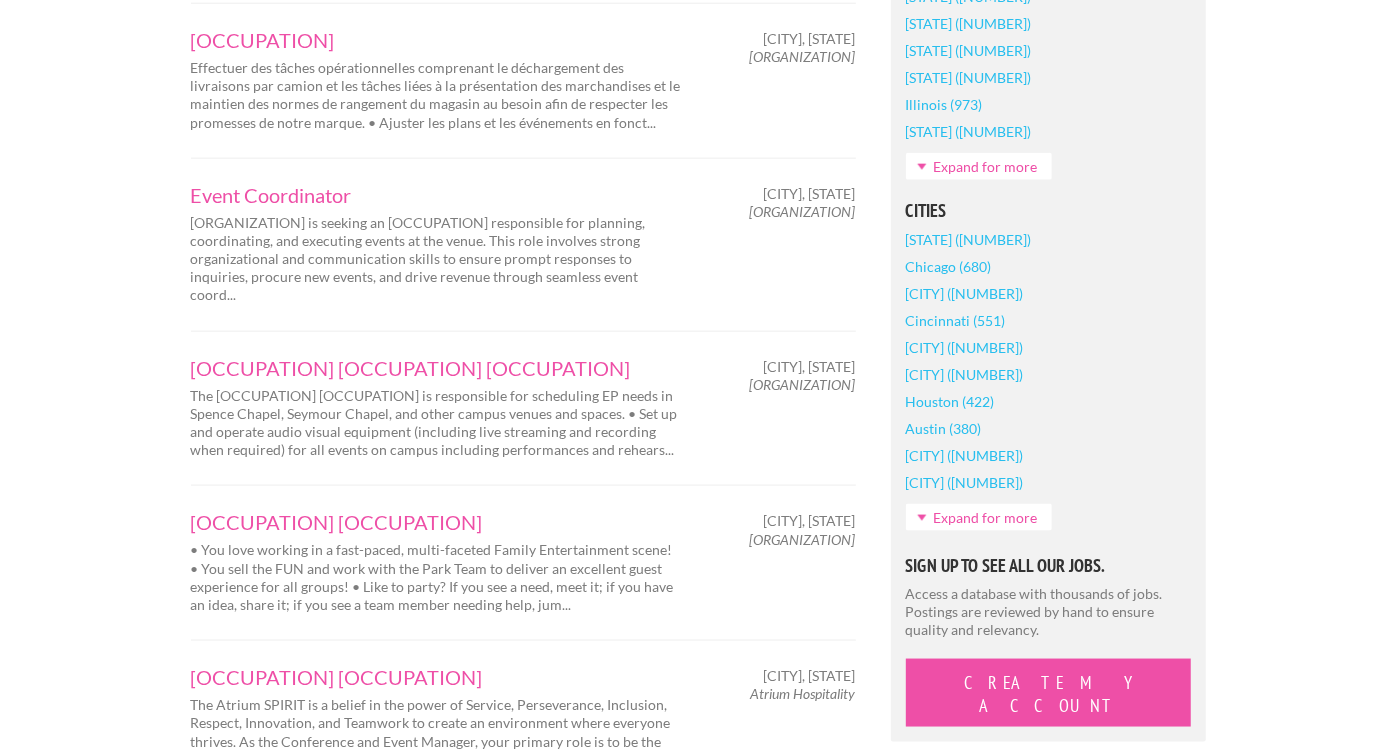 scroll, scrollTop: 1482, scrollLeft: 0, axis: vertical 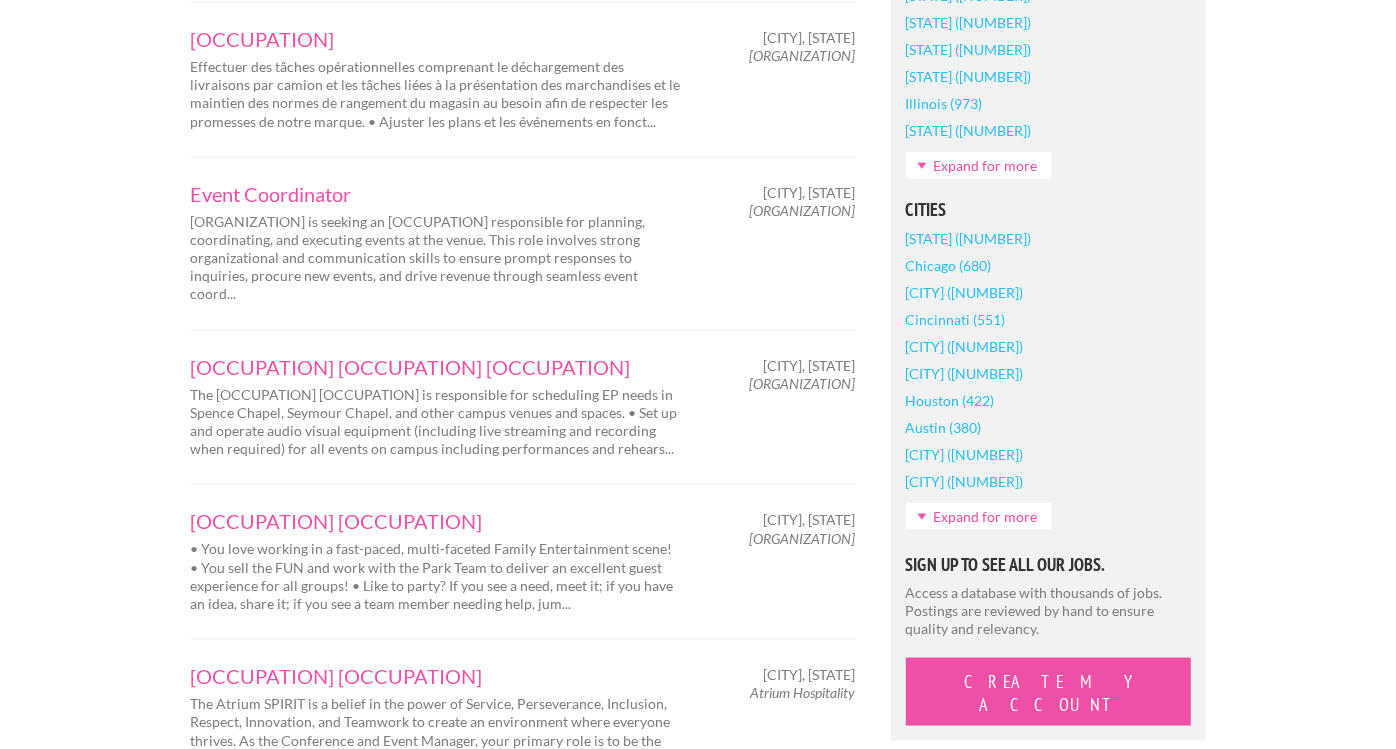 click on "Expand for more" at bounding box center (979, 516) 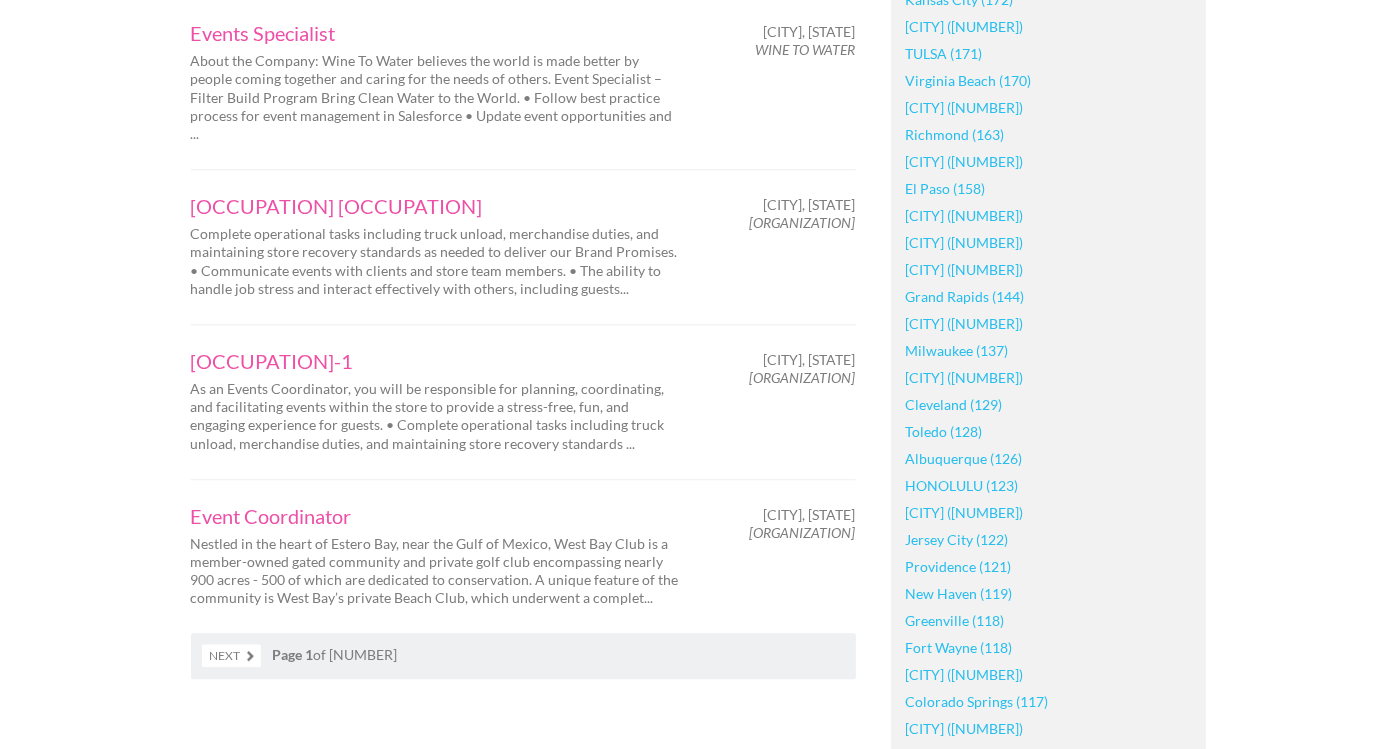 scroll, scrollTop: 3011, scrollLeft: 0, axis: vertical 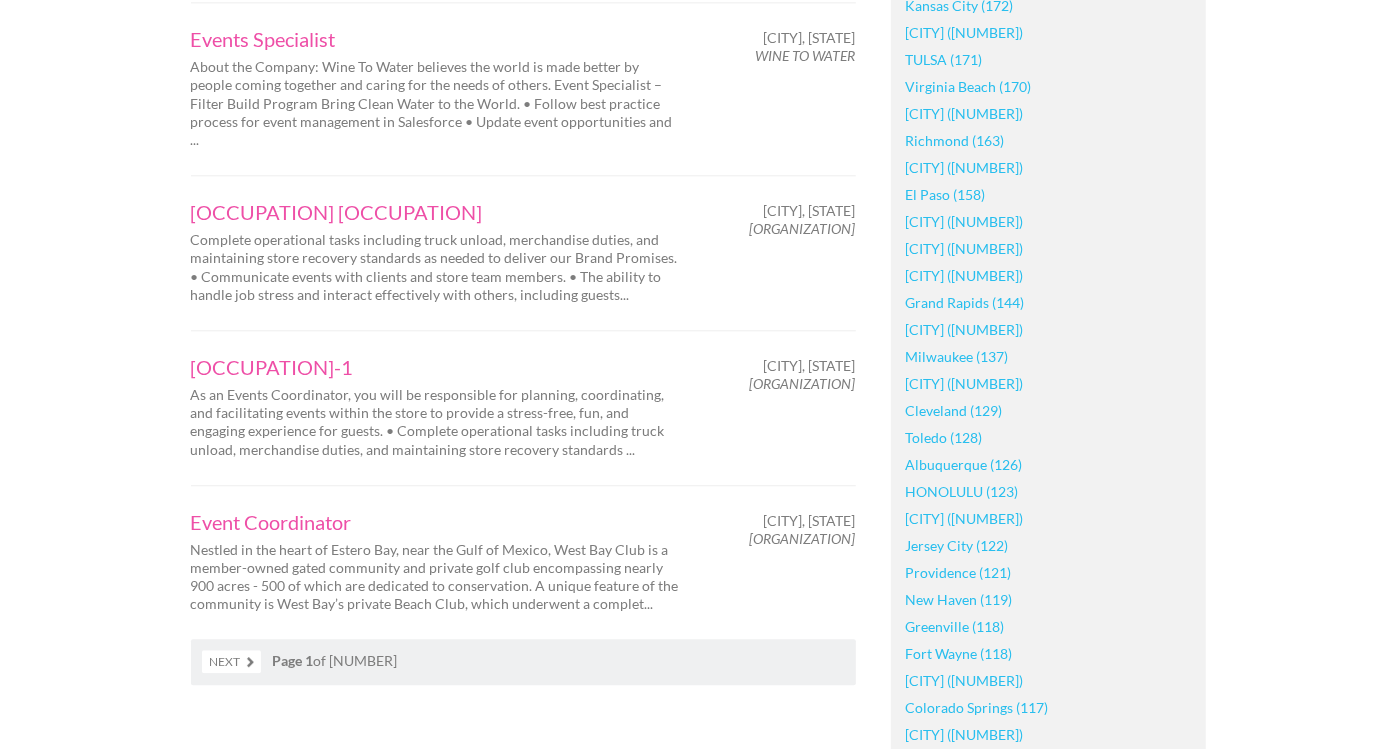 click on "Milwaukee (137)" at bounding box center [957, 356] 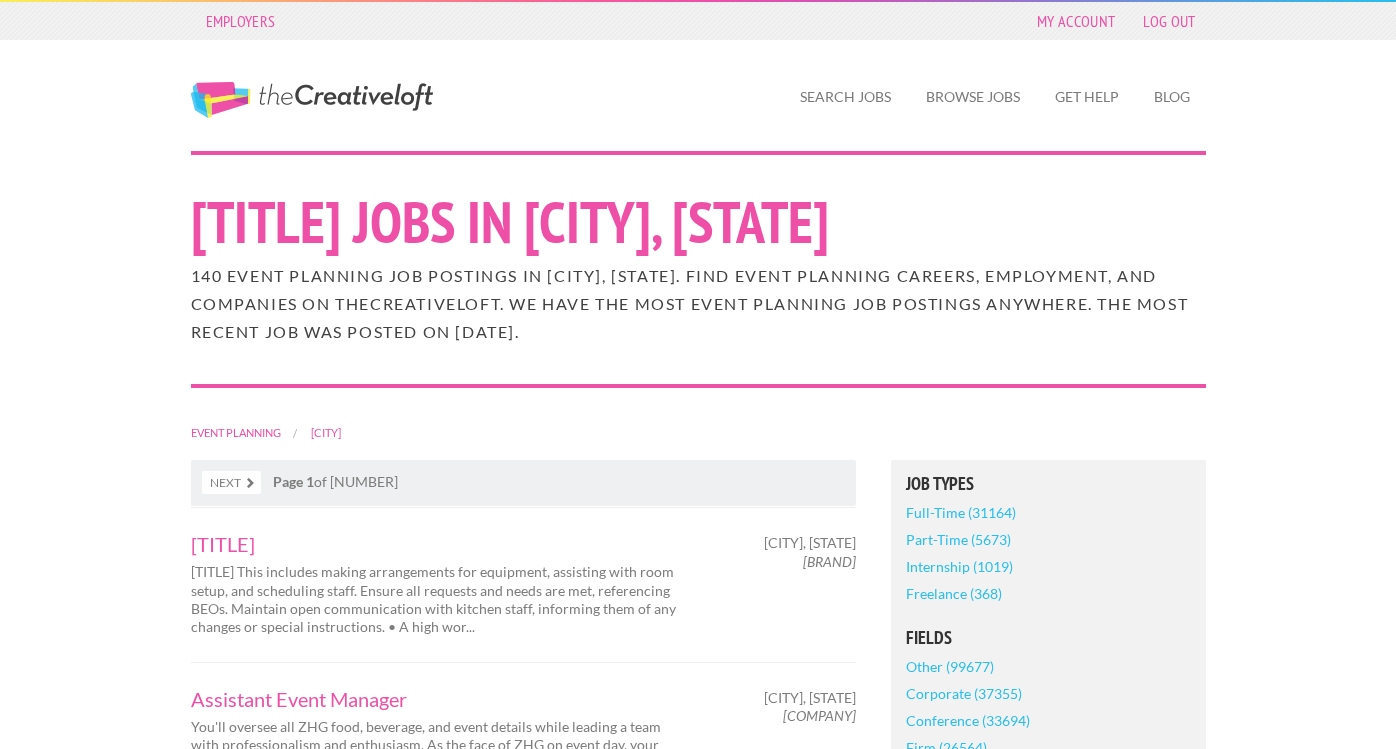 scroll, scrollTop: 0, scrollLeft: 0, axis: both 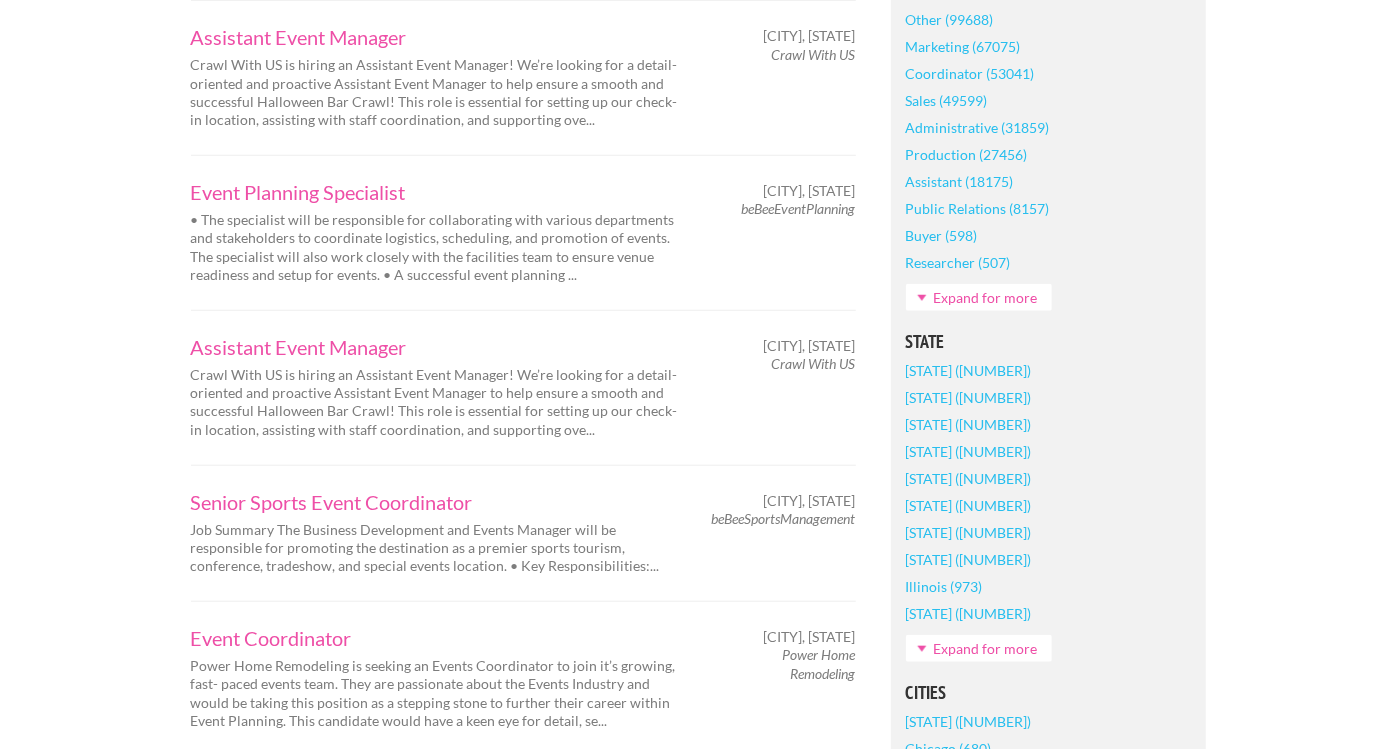 click on "Expand for more" at bounding box center [979, 648] 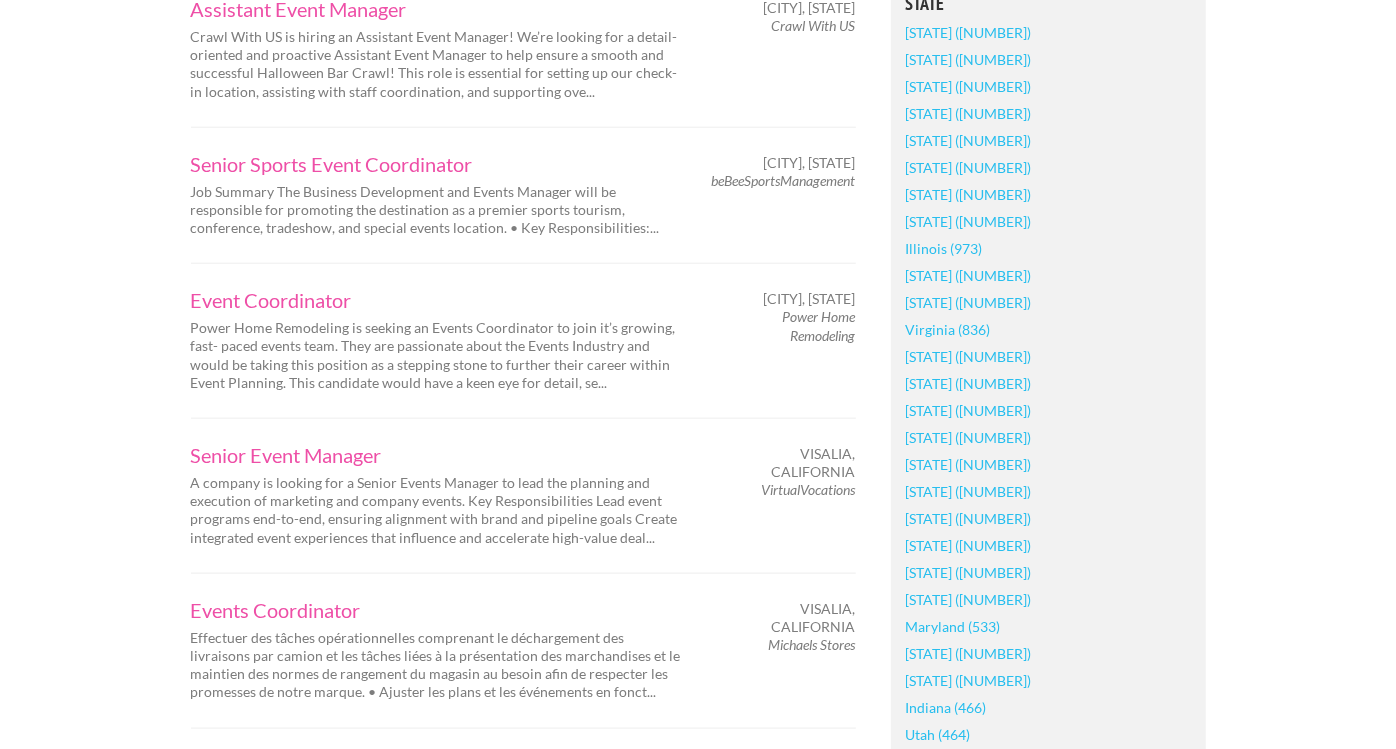 scroll, scrollTop: 1296, scrollLeft: 0, axis: vertical 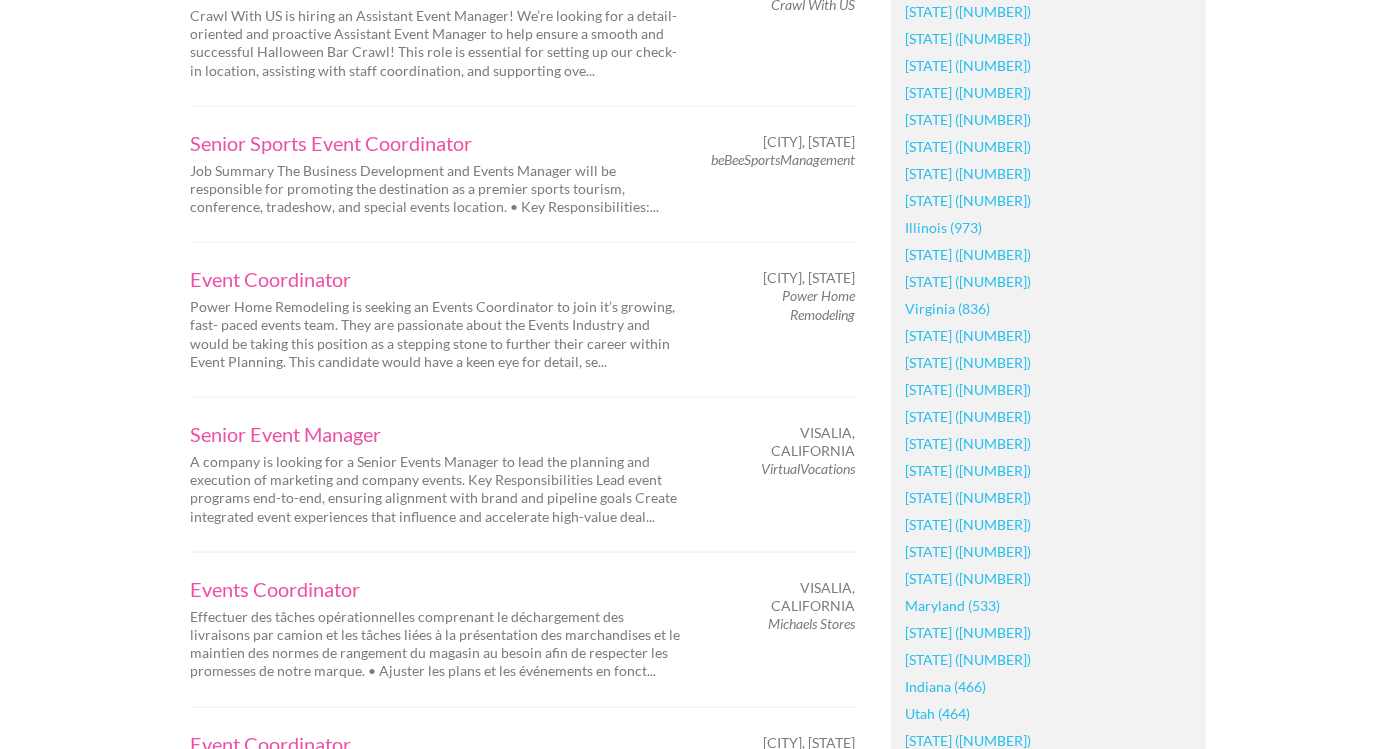 click on "[STATE] ([NUMBER])" at bounding box center (969, 524) 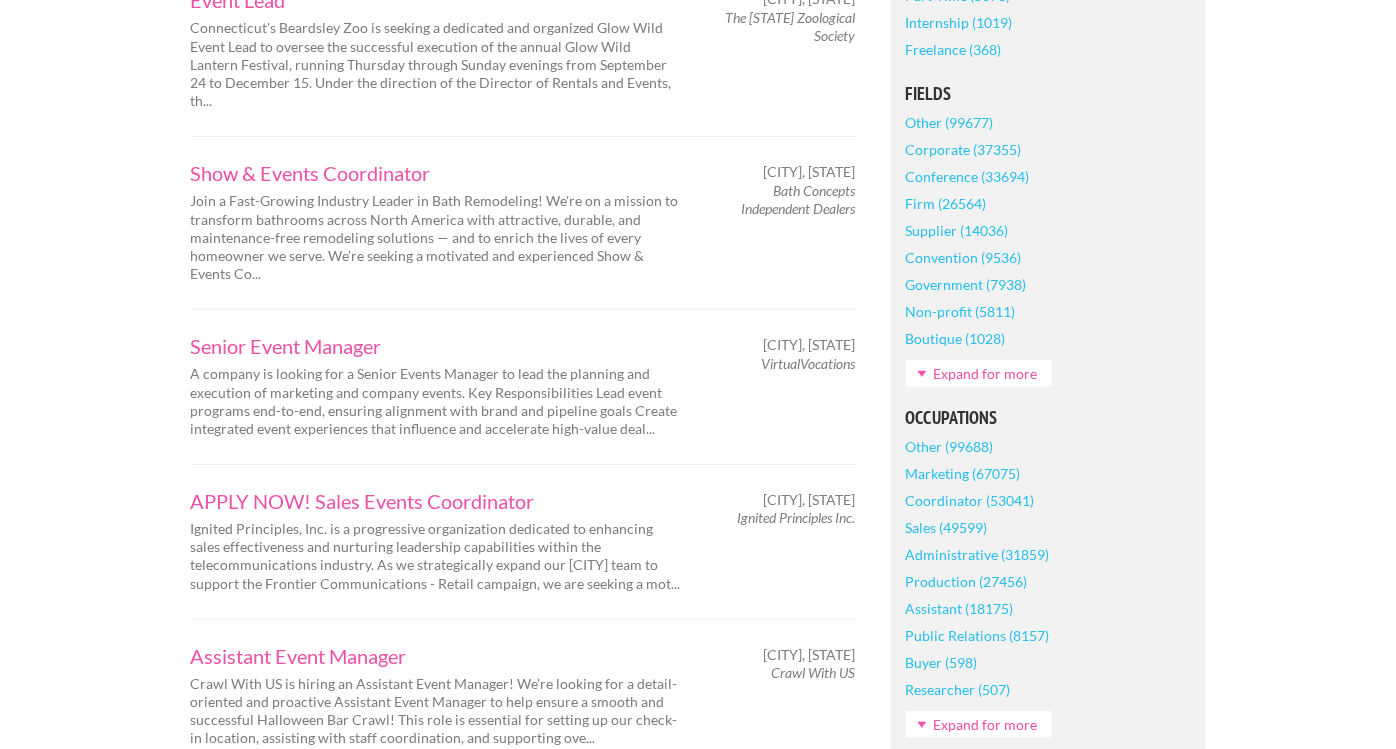scroll, scrollTop: 545, scrollLeft: 0, axis: vertical 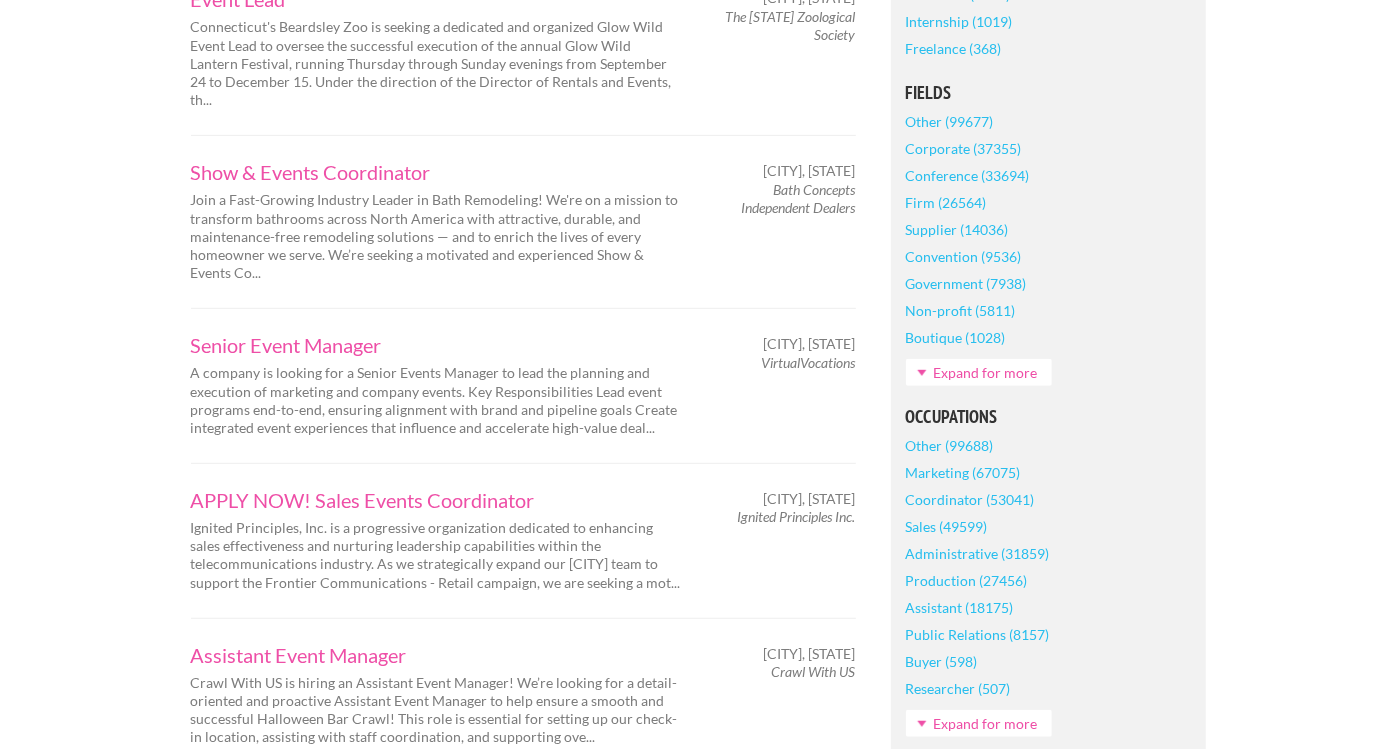 click on "Employers
My Account
Log Out
The Creative Loft
Search Jobs
Browse Jobs
Get Help
Blog
Event Planning Jobs
in Connecticut, Connecticut
Event Planning
Connecticut" at bounding box center (698, 1550) 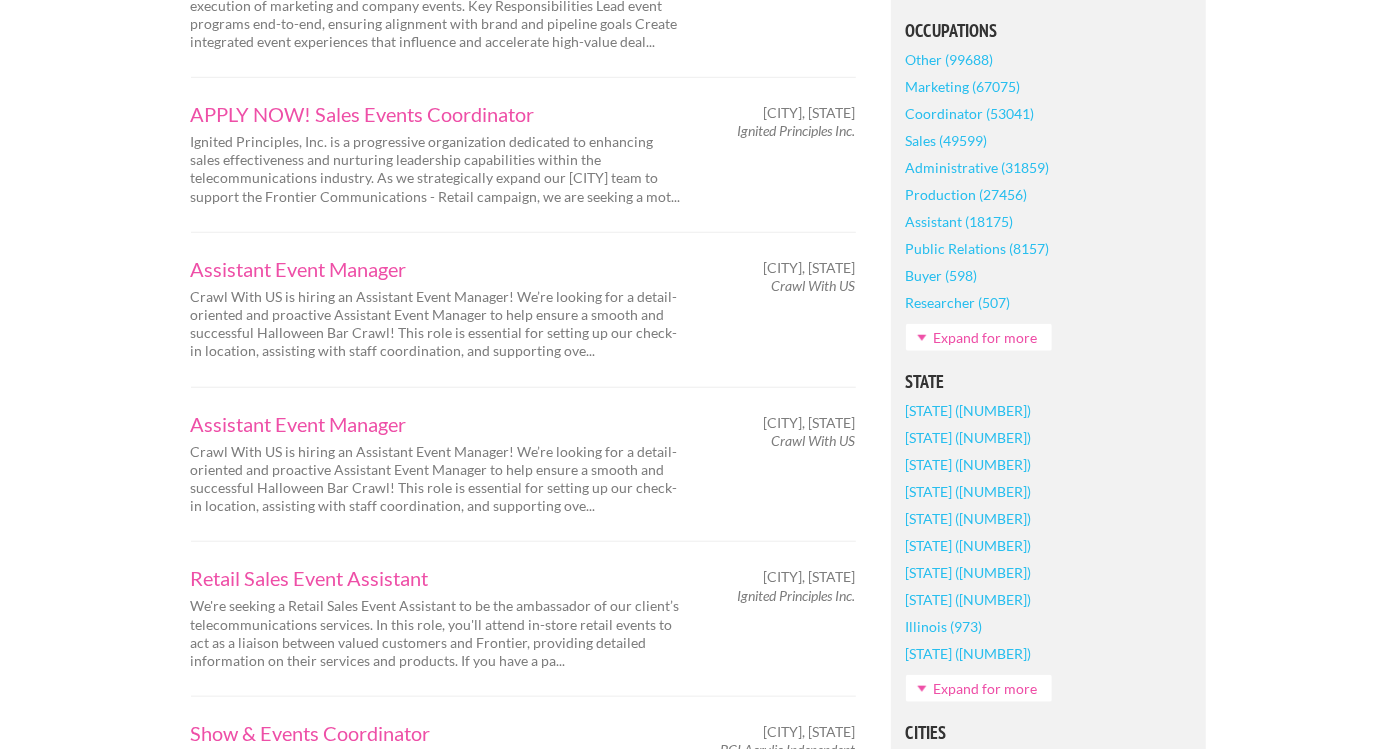 scroll, scrollTop: 940, scrollLeft: 0, axis: vertical 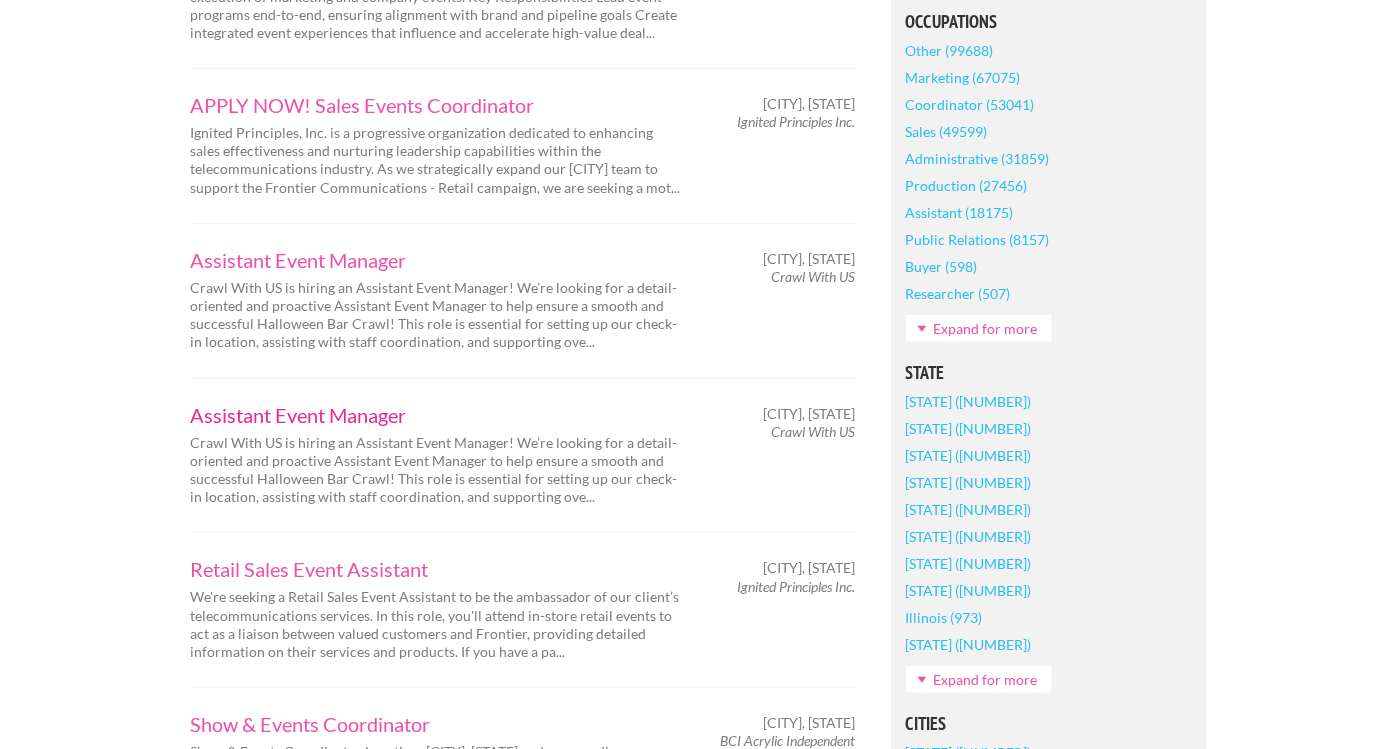 click on "Assistant Event Manager" at bounding box center (436, 415) 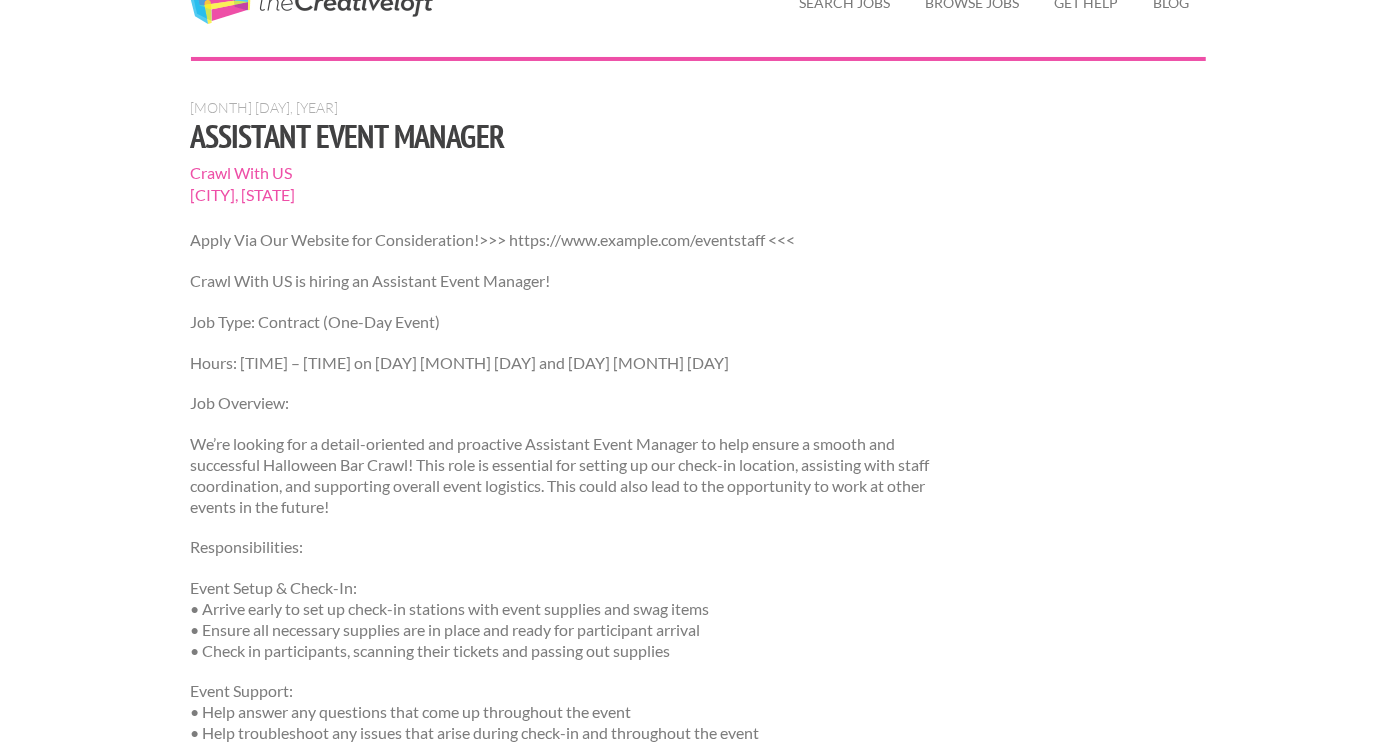 scroll, scrollTop: 94, scrollLeft: 0, axis: vertical 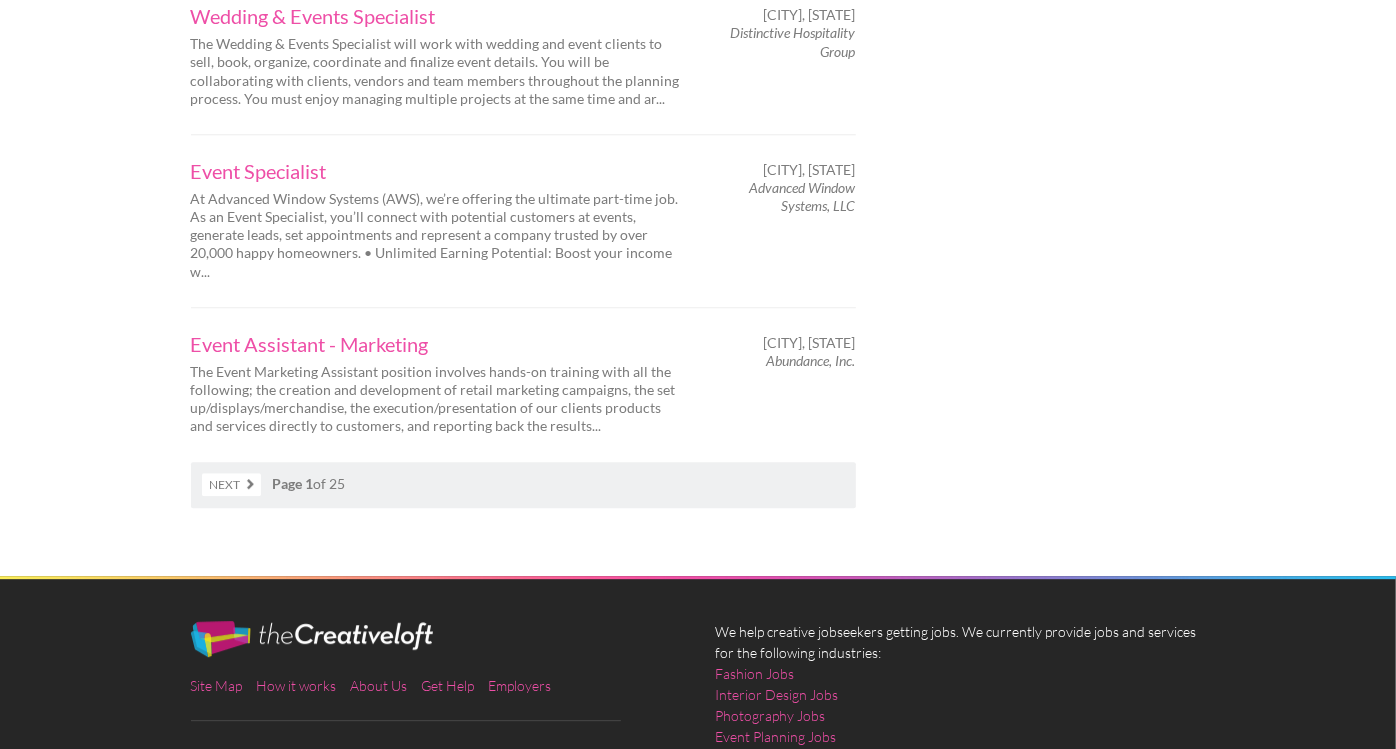 click on "Next" at bounding box center (231, 484) 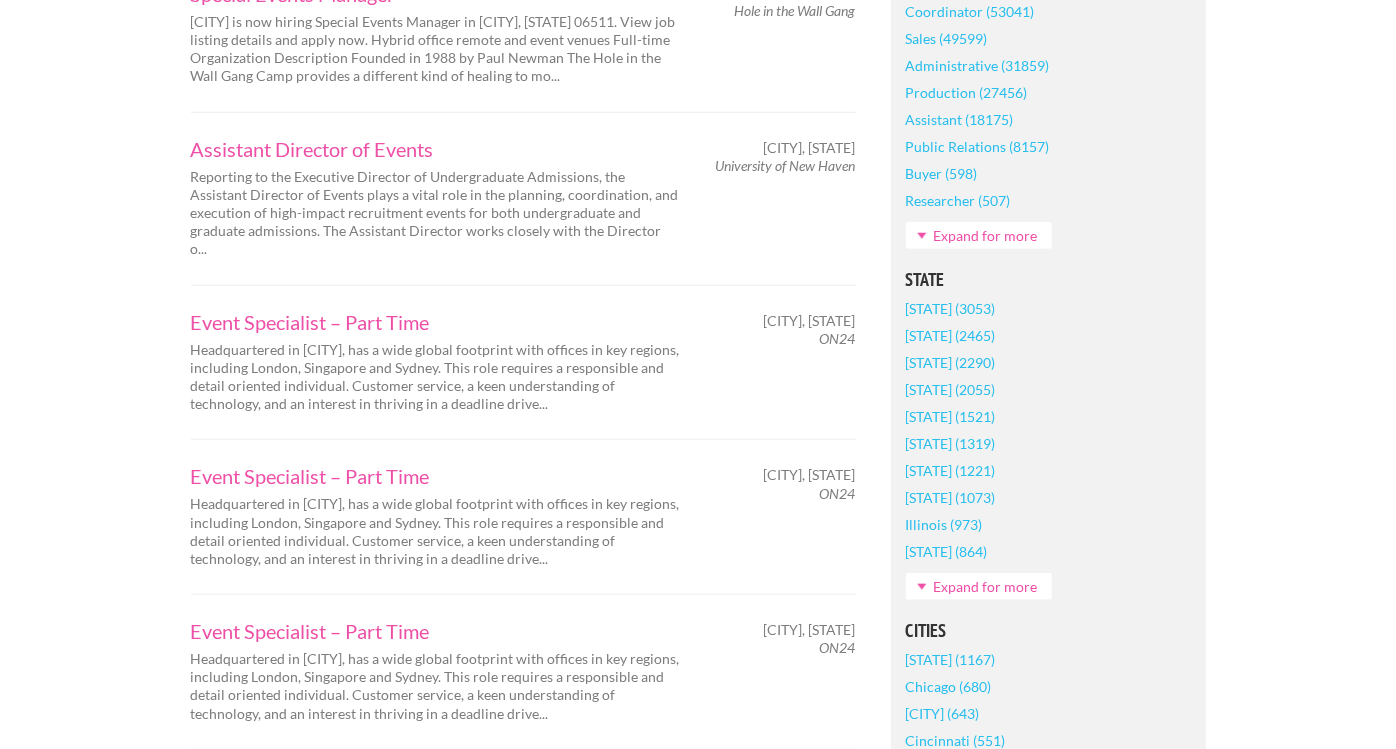 scroll, scrollTop: 1034, scrollLeft: 0, axis: vertical 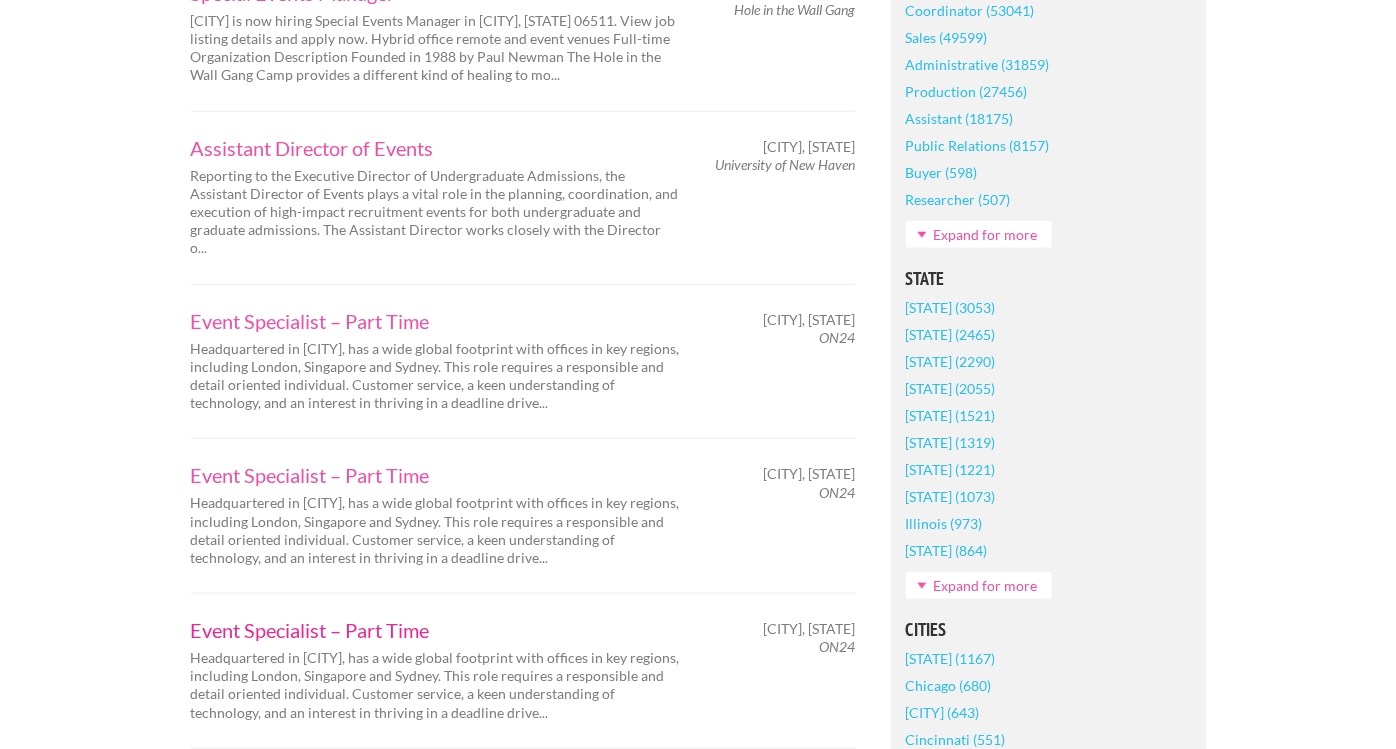 click on "Event Specialist – Part Time" at bounding box center [436, 630] 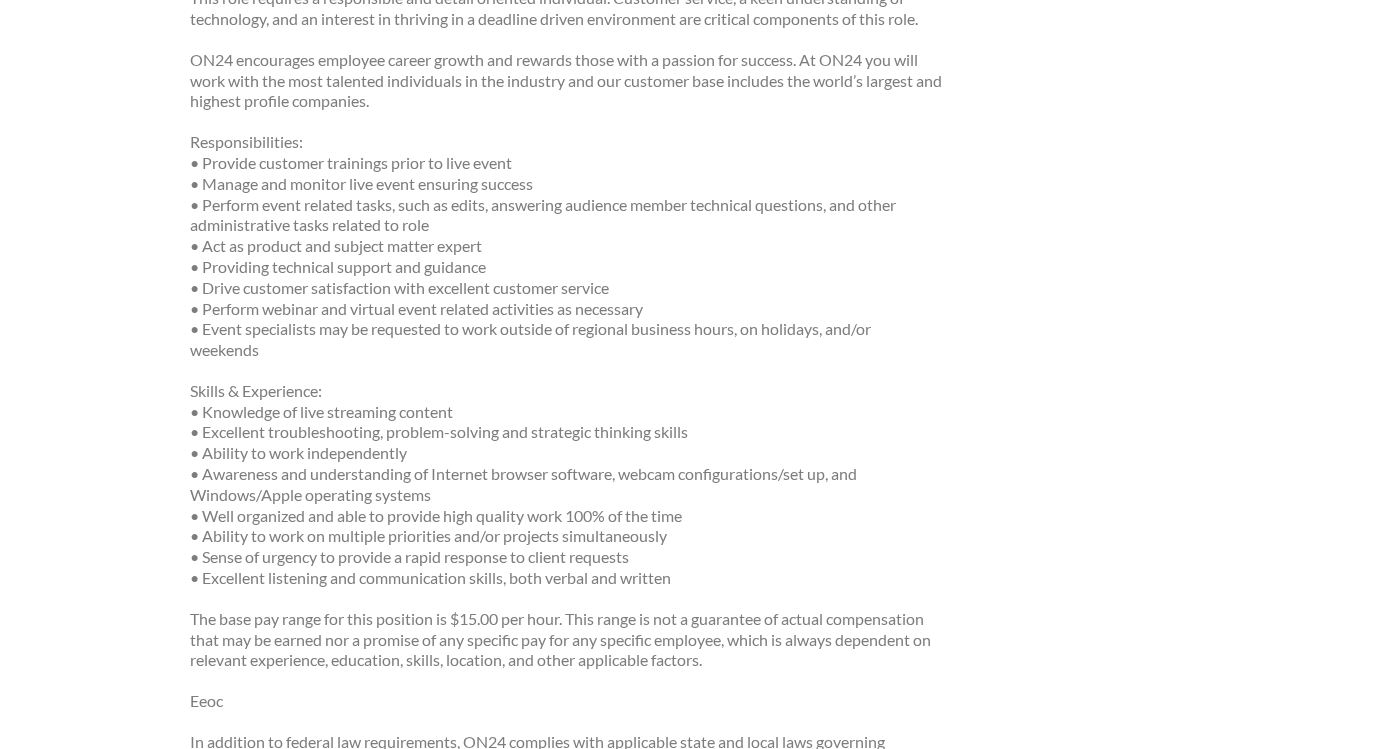 scroll, scrollTop: 784, scrollLeft: 0, axis: vertical 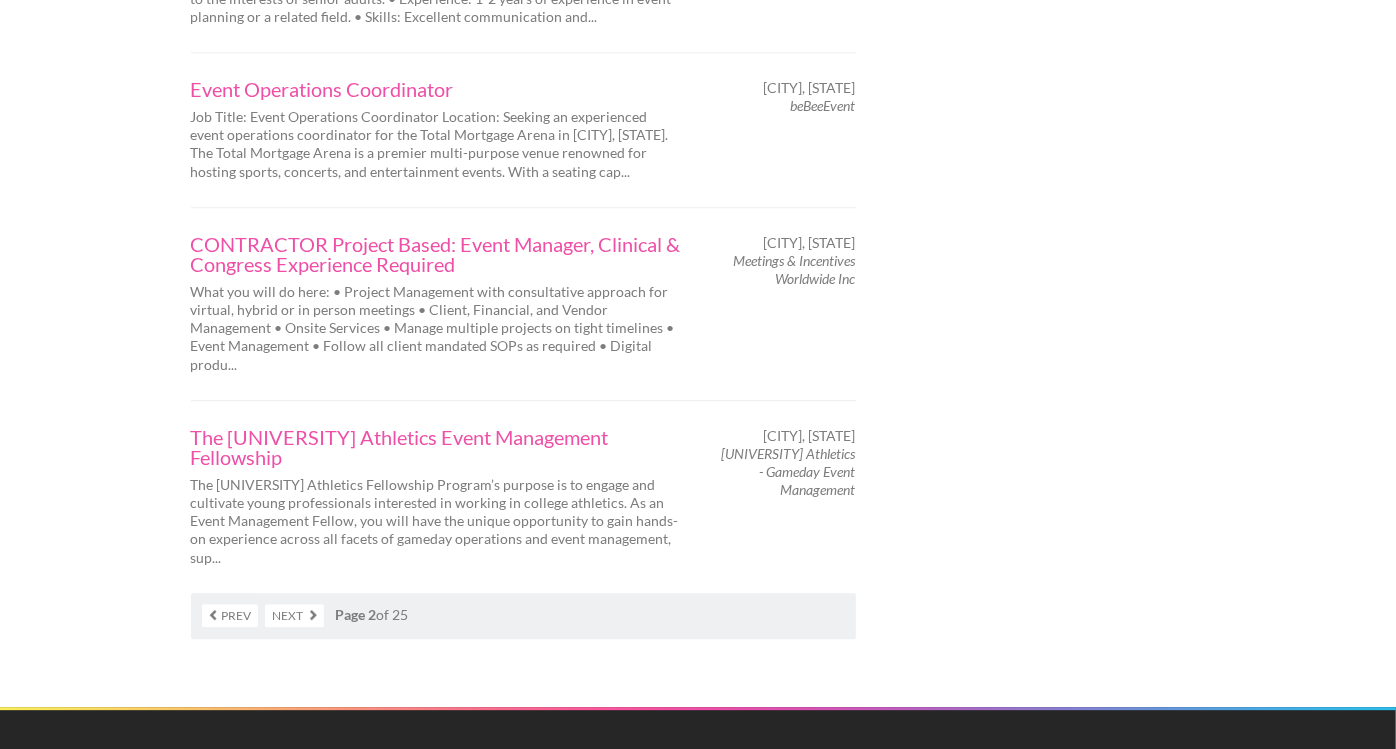 click on "Prev
Next
Page 2  of 25
Event Manager
- Source and manage event vendors, including catering, audio/visual, and decor - 4+ years of experience in event planning and management, preferably in a a highly creative Experiential firm or agency setting - Flexibility to work evenings and weekends as needed for events As an Event Manager, you wi...
New Haven, Connecticut
icreatives
Event Manager
Job Overview Rocking Horse Bar & Grill is seeking a highly organized and detail-oriented Event Manager to oversee the planning and execution of various events. The ideal candidate will have a strong background in events management, exceptional customer service skills, and the ability to negotiate co...
Vernon, Connecticut" at bounding box center (698, -1051) 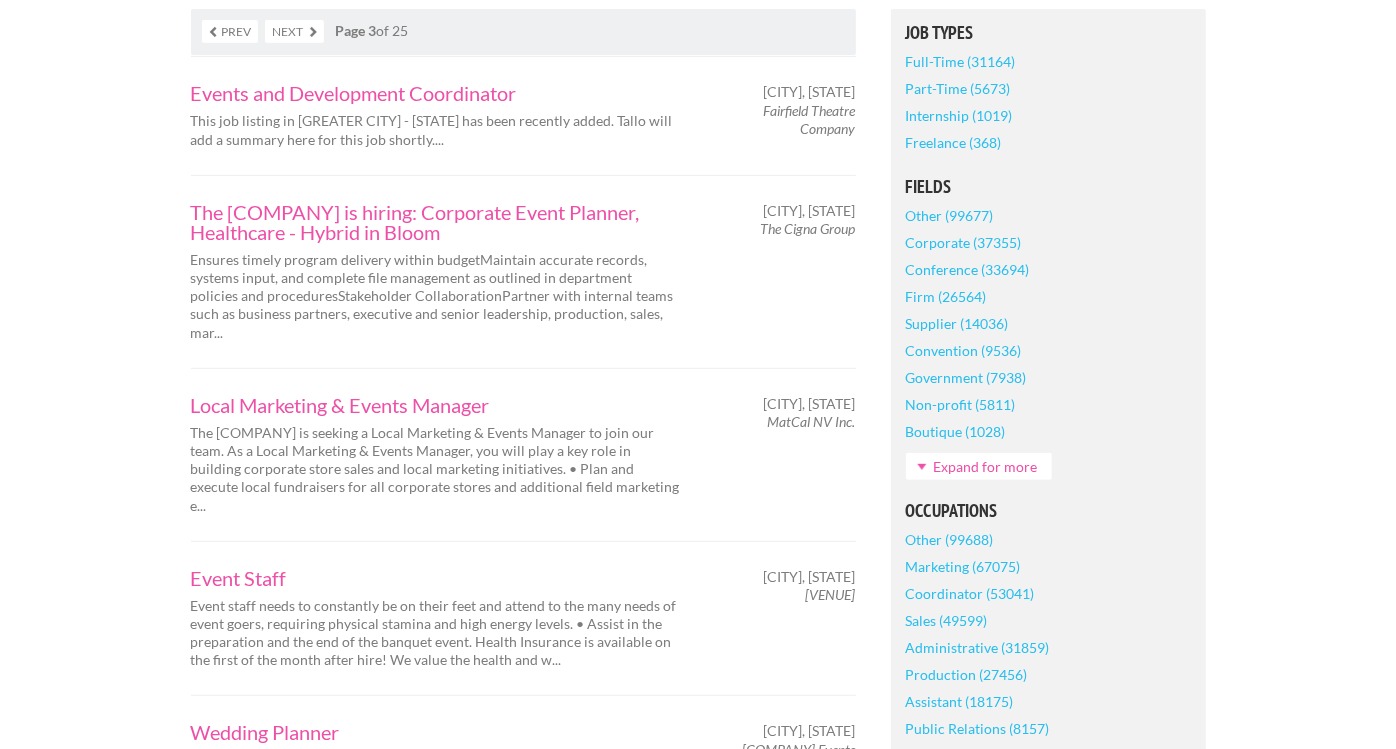 scroll, scrollTop: 454, scrollLeft: 0, axis: vertical 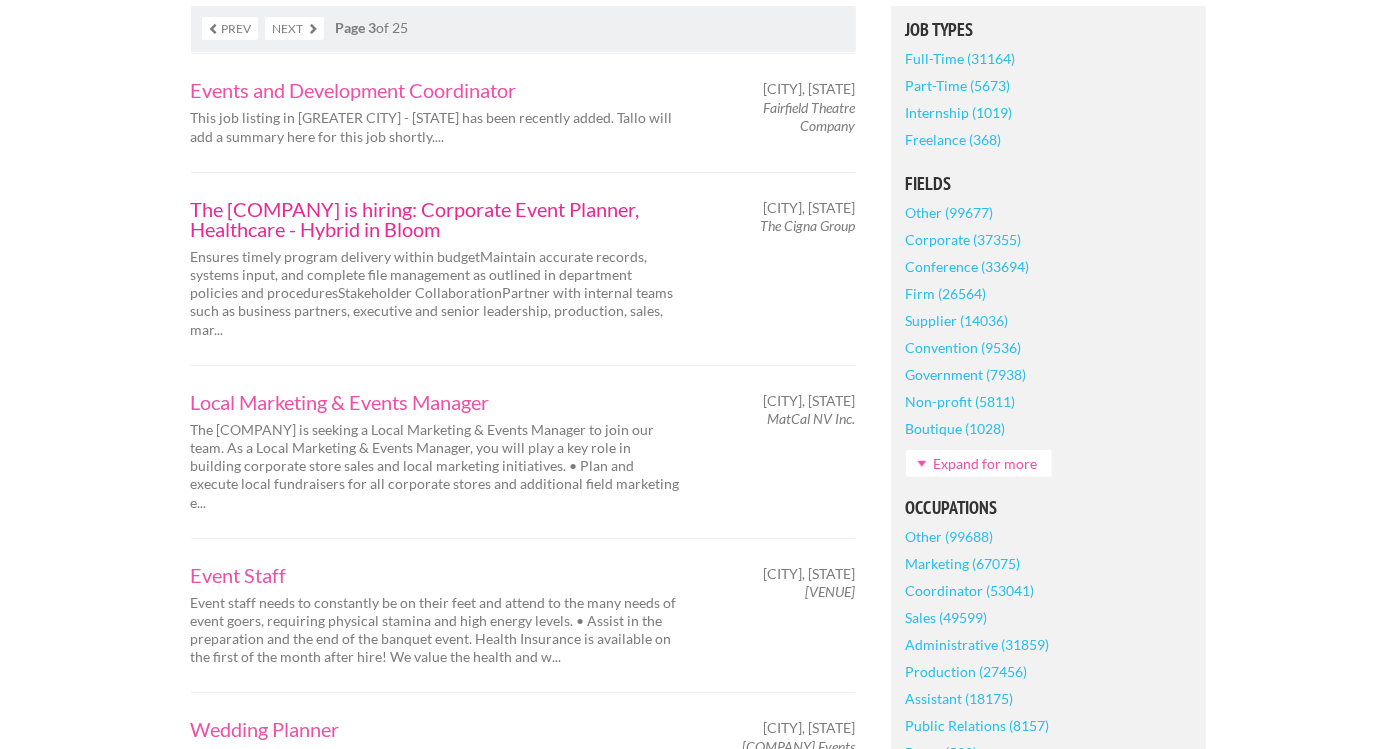 click on "The [COMPANY] is hiring: Corporate Event Planner, Healthcare - Hybrid in Bloom" at bounding box center [436, 219] 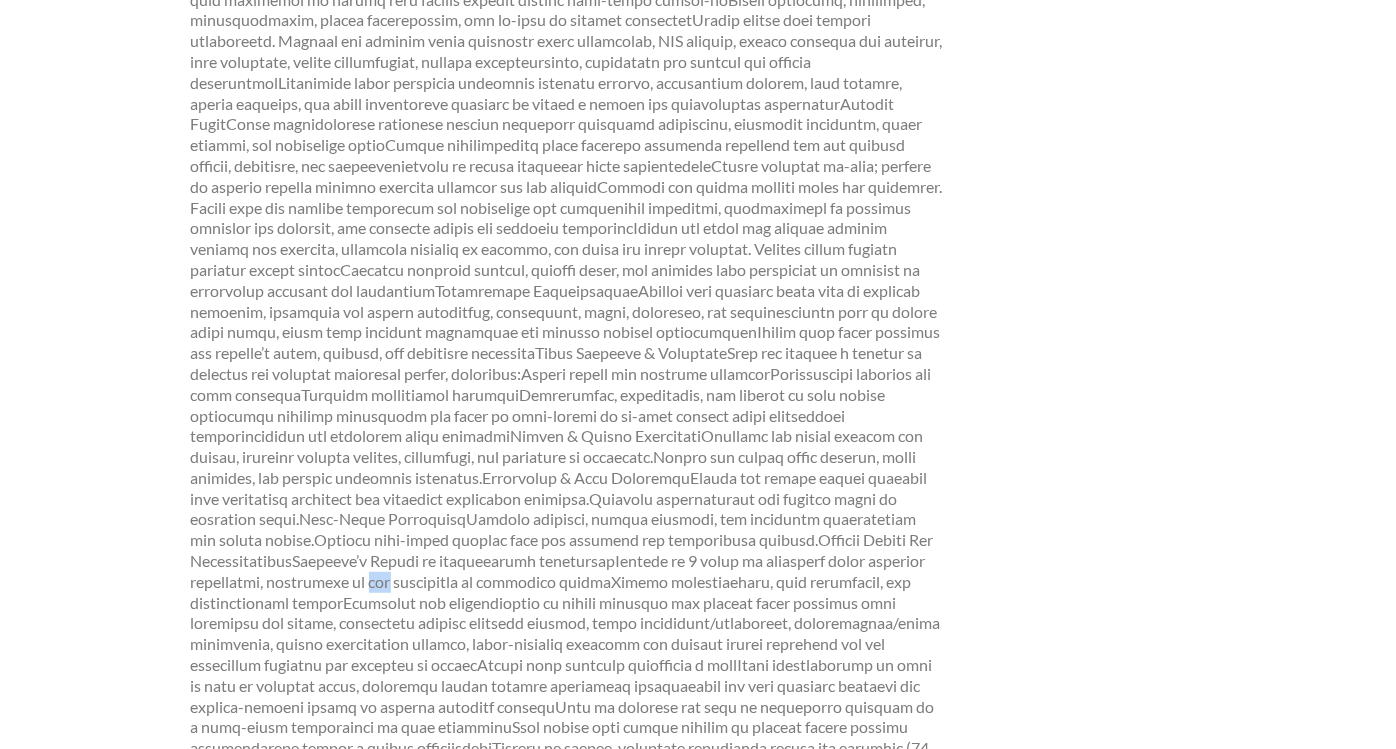 scroll, scrollTop: 540, scrollLeft: 0, axis: vertical 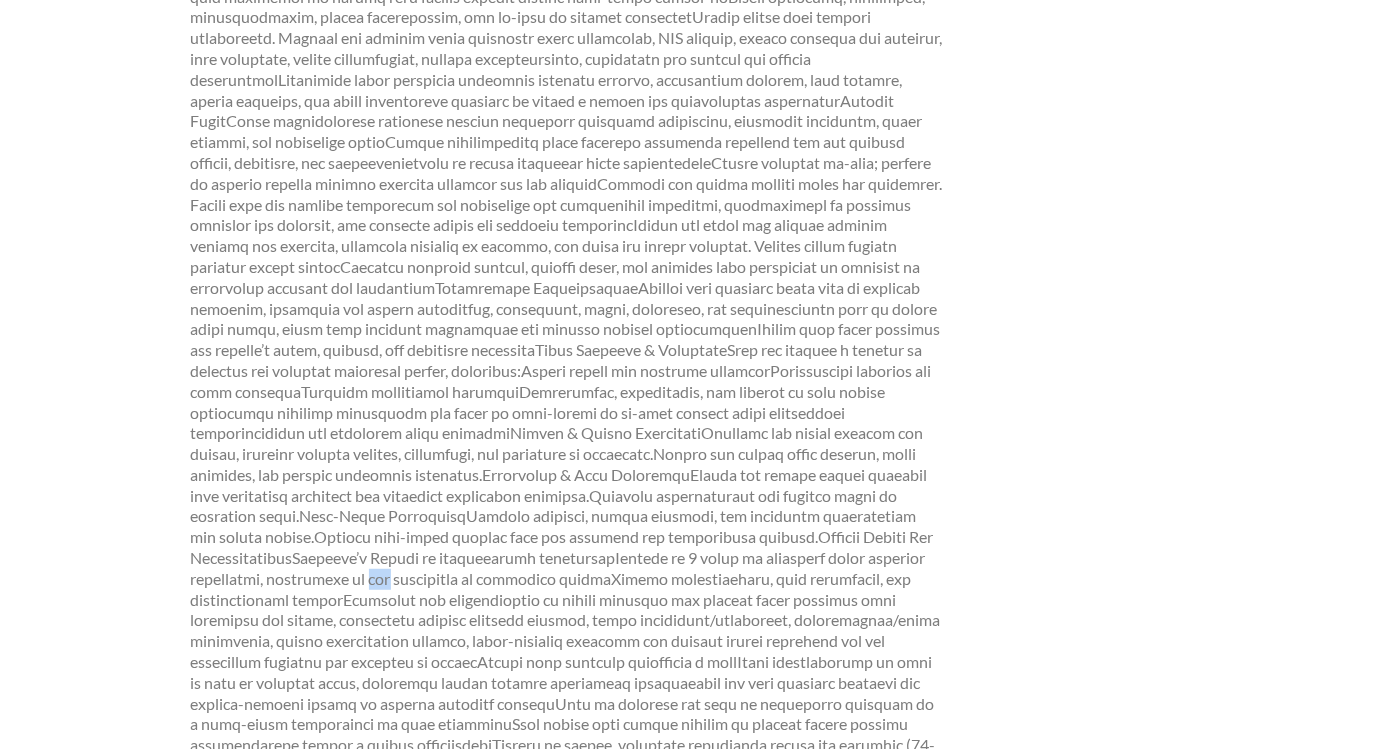 click on "Employers
My Account
Log Out
The Creative Loft
Search Jobs
Browse Jobs
Get Help
Blog
July 9, 2025
The Cigna Group is hiring: Corporate Event Planner, Healthcare - Hybrid in Bloom
The Cigna Group" at bounding box center (698, 731) 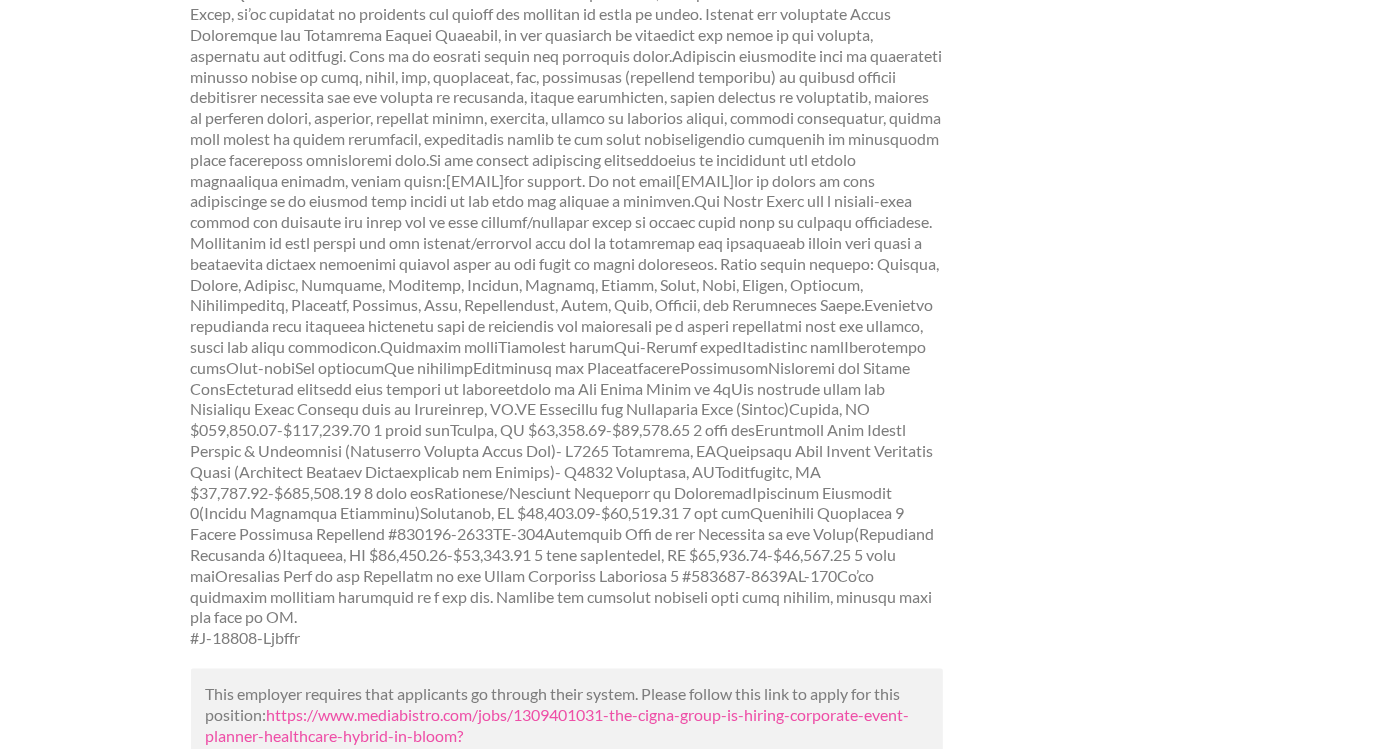 scroll, scrollTop: 1385, scrollLeft: 0, axis: vertical 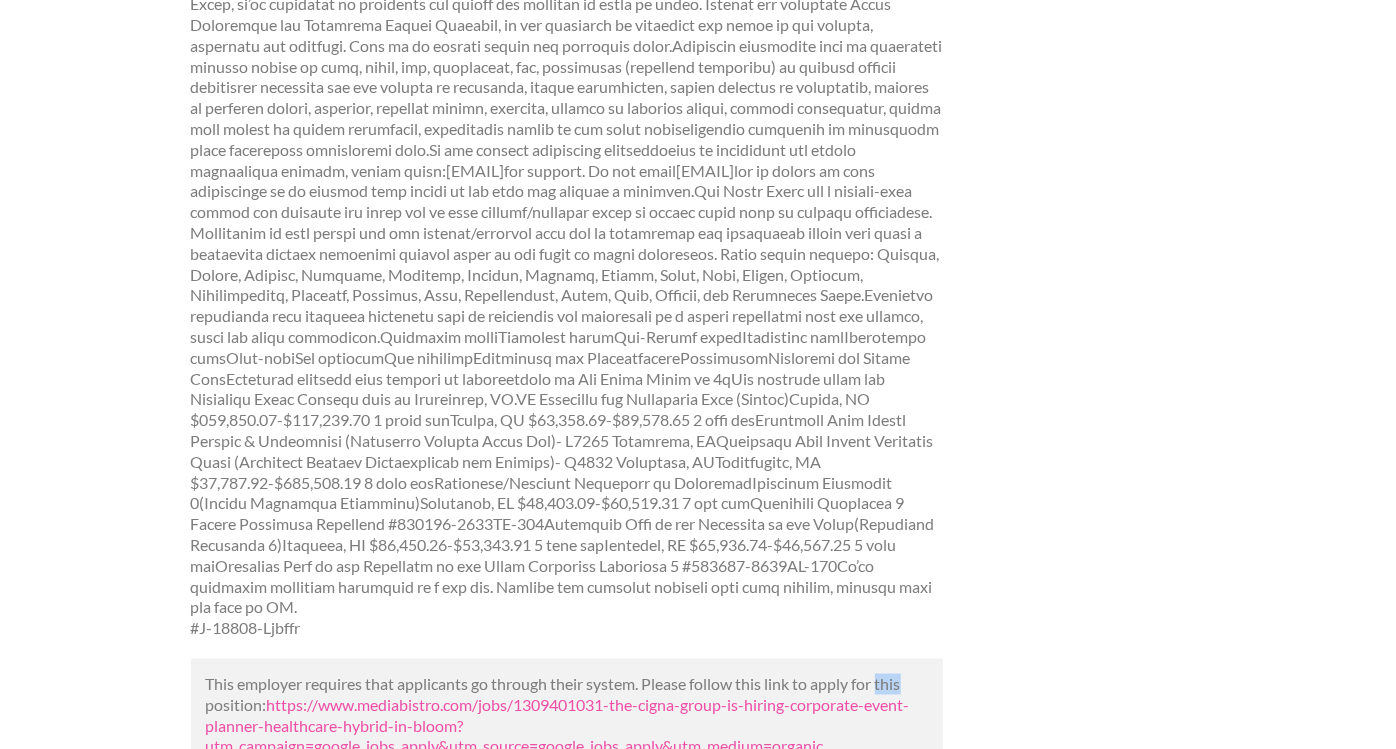 click on "[DATE]
The Cigna Group is hiring: Corporate Event Planner, Healthcare - Hybrid in Bloom
The Cigna Group
[CITY], [STATE]
[EMAIL]  for support. Do not email  [EMAIL] #J-18808-Ljbffr
This employer requires that applicants go through their system. Please follow this link to apply for this position:
https://www.mediabistro.com/jobs/1309401031-the-cigna-group-is-hiring-corporate-event-planner-healthcare-hybrid-in-bloom?utm_campaign=google_jobs_apply&utm_source=google_jobs_apply&utm_medium=organic" at bounding box center [698, -200] 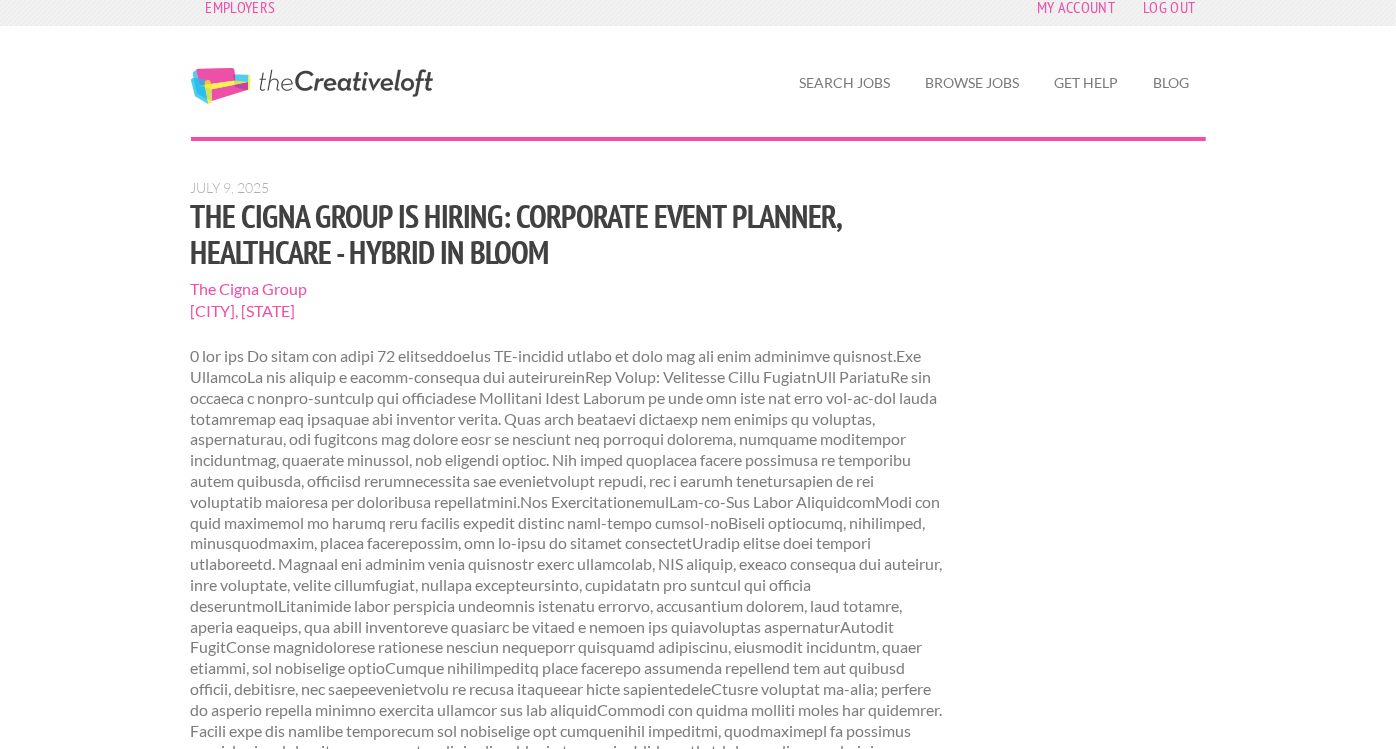 scroll, scrollTop: 0, scrollLeft: 0, axis: both 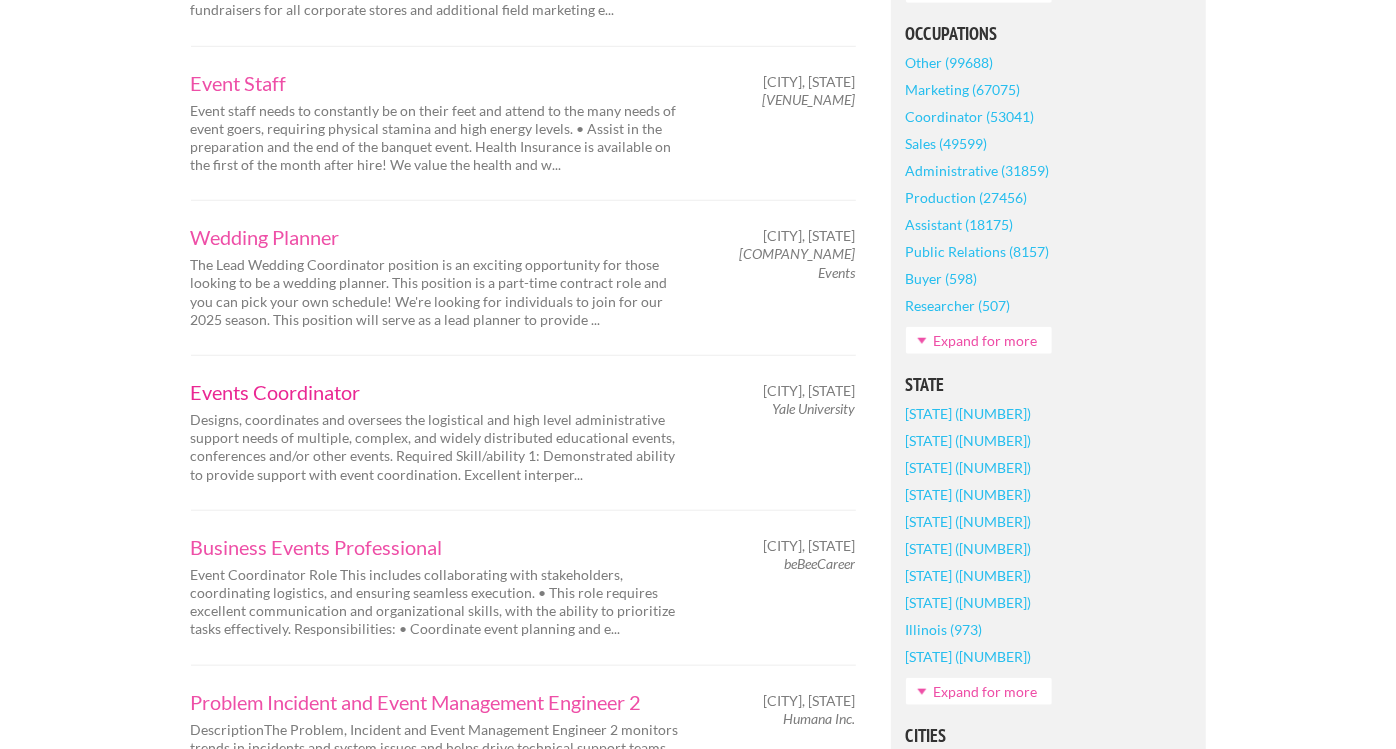click on "Events Coordinator" at bounding box center (436, 392) 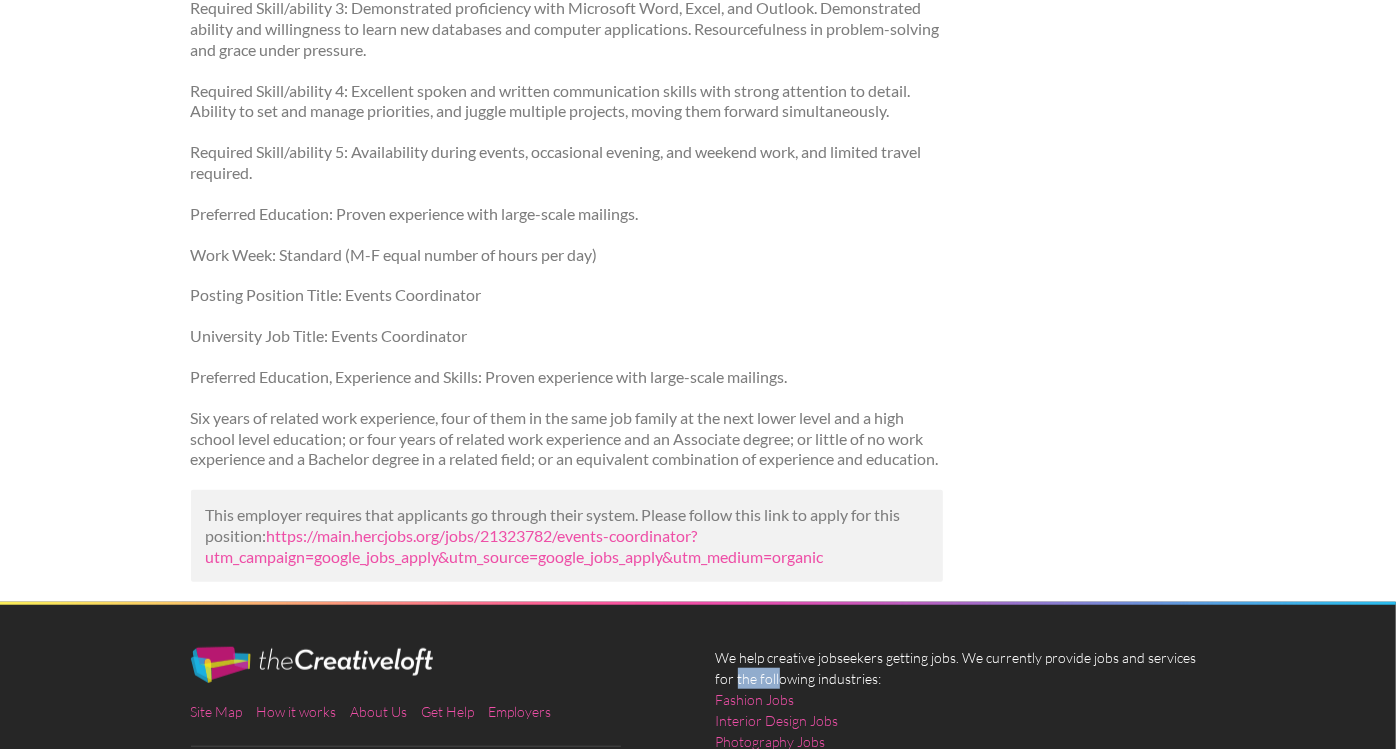 scroll, scrollTop: 696, scrollLeft: 0, axis: vertical 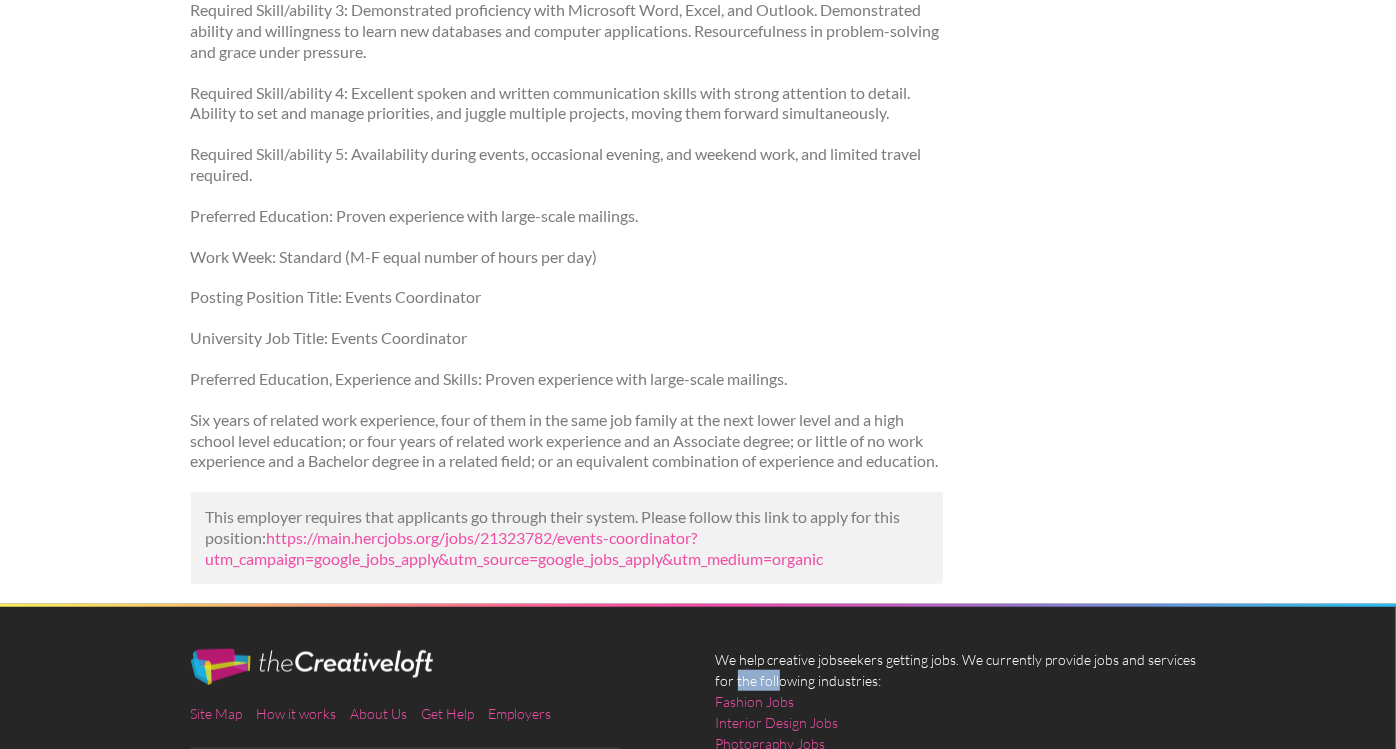 click on "[MONTH] 7, 2025
Events Coordinator
[ORGANIZATION]
[CITY], [STATE]
Required Skill/ability 1: Demonstrated ability to provide support with event coordination. Excellent interpersonal skills, with the ability to represent [ORGANIZATION] appropriately with prominent guests and [ORGANIZATION] officials, and the ability to maintain strict confidentiality.
Required Skill/ability 2: Commitment to an inclusive workplace.
Required Skill/ability 3: Demonstrated proficiency with Microsoft Word, Excel, and Outlook. Demonstrated ability and willingness to learn new databases and computer applications. Resourcefulness in problem-solving and grace under pressure.
Required Skill/ability 4: Excellent spoken and written communication skills with strong attention to detail. Ability to set and manage priorities, and juggle multiple projects, moving them forward simultaneously." at bounding box center (698, 50) 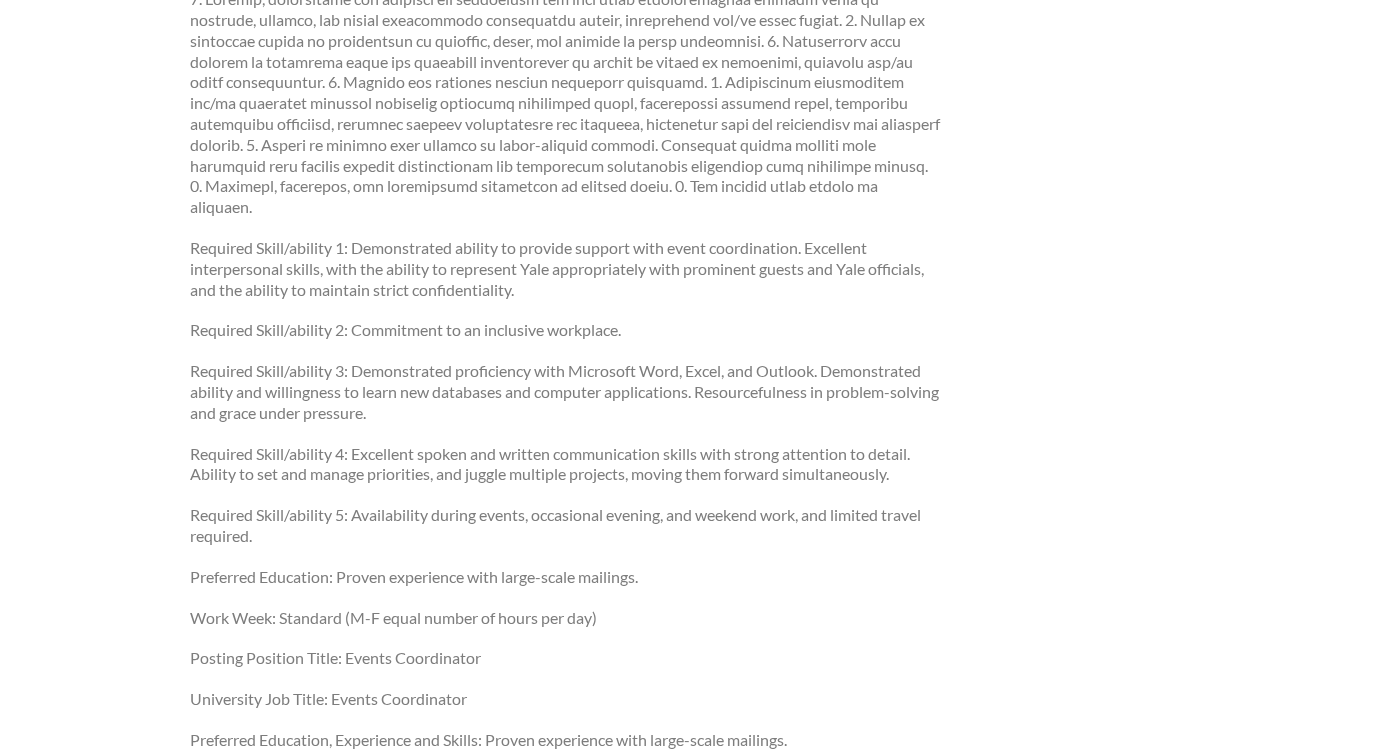scroll, scrollTop: 331, scrollLeft: 0, axis: vertical 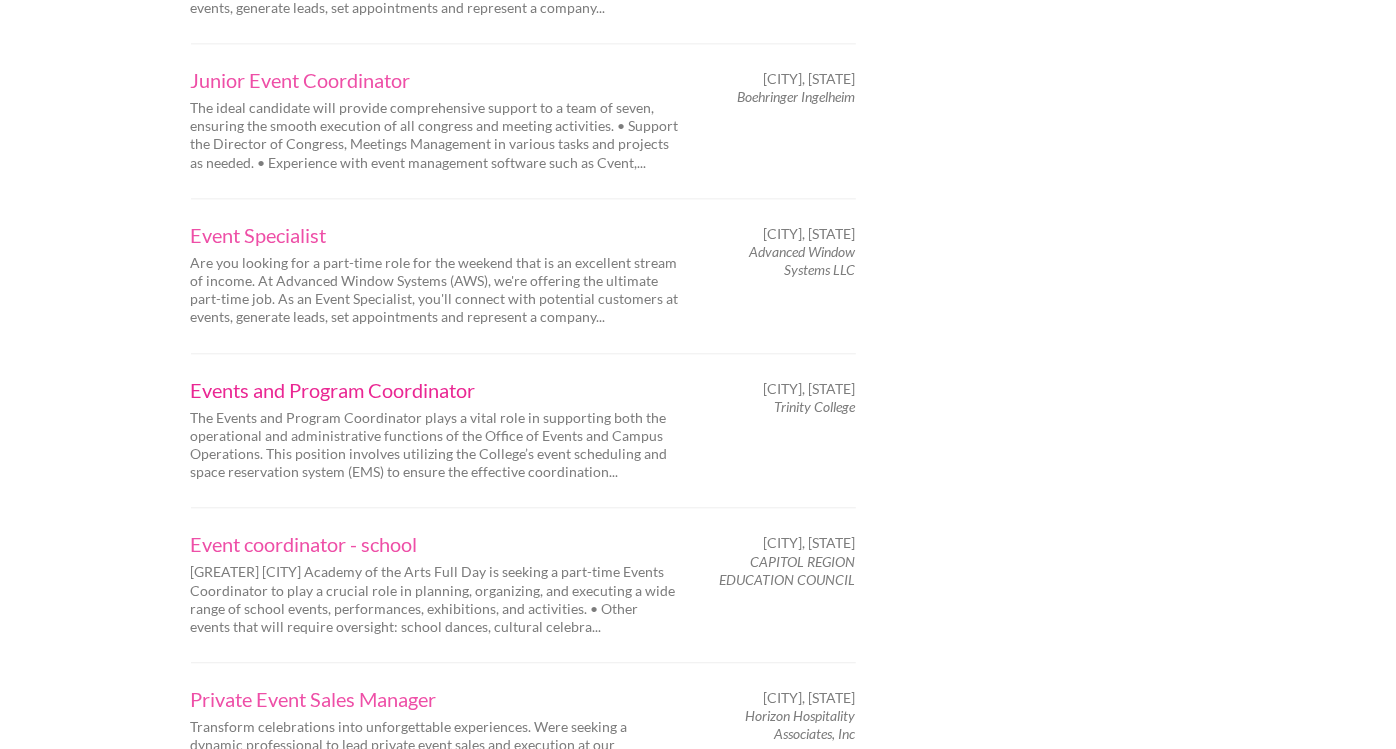 click on "Events and Program Coordinator" at bounding box center [436, 390] 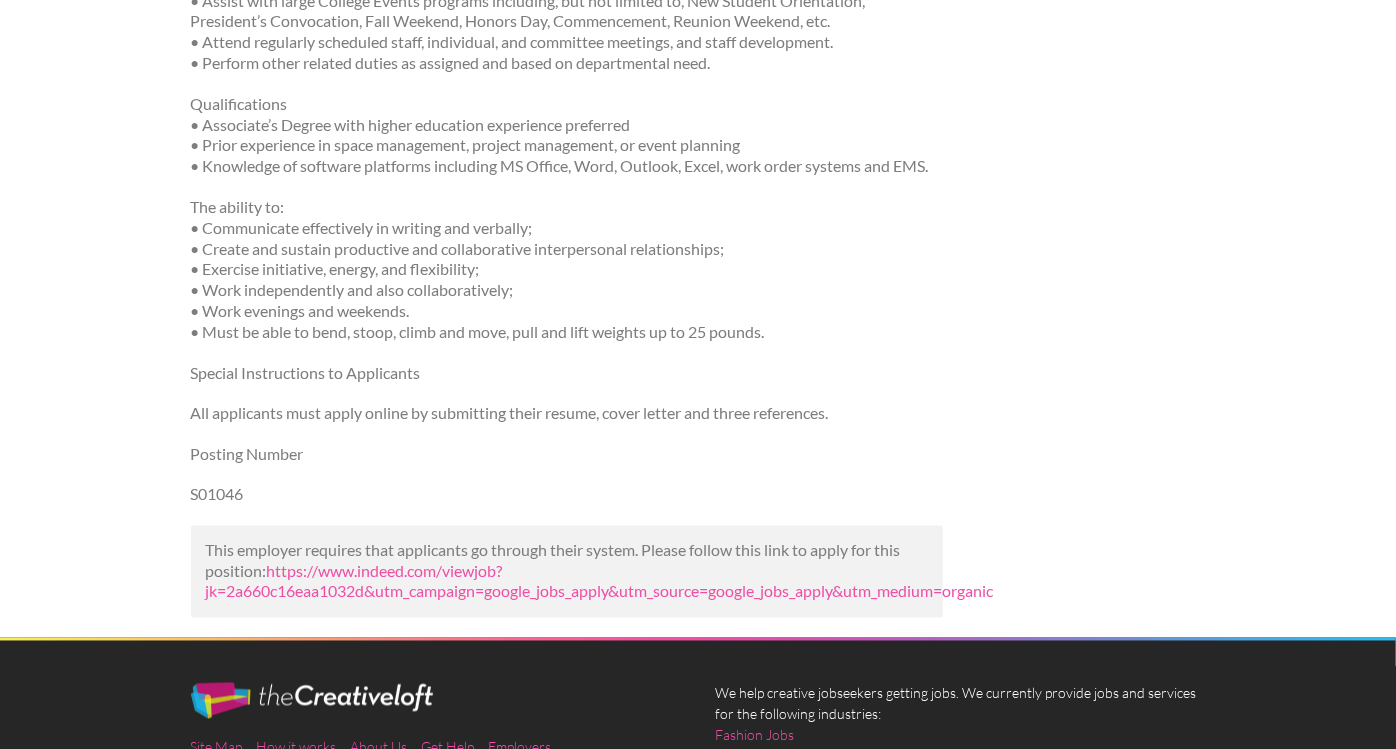 scroll, scrollTop: 1886, scrollLeft: 0, axis: vertical 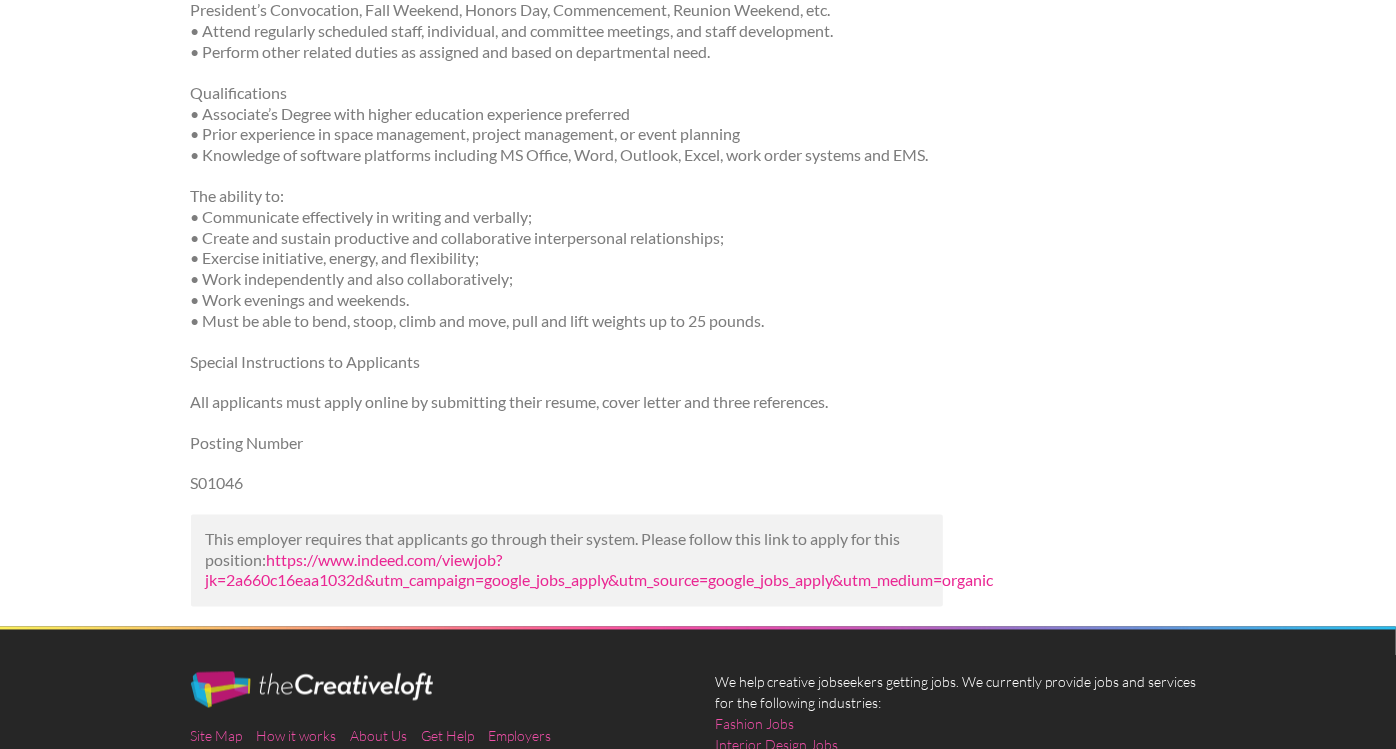 click on "https://www.indeed.com/viewjob?jk=2a660c16eaa1032d&utm_campaign=google_jobs_apply&utm_source=google_jobs_apply&utm_medium=organic" at bounding box center (600, 571) 